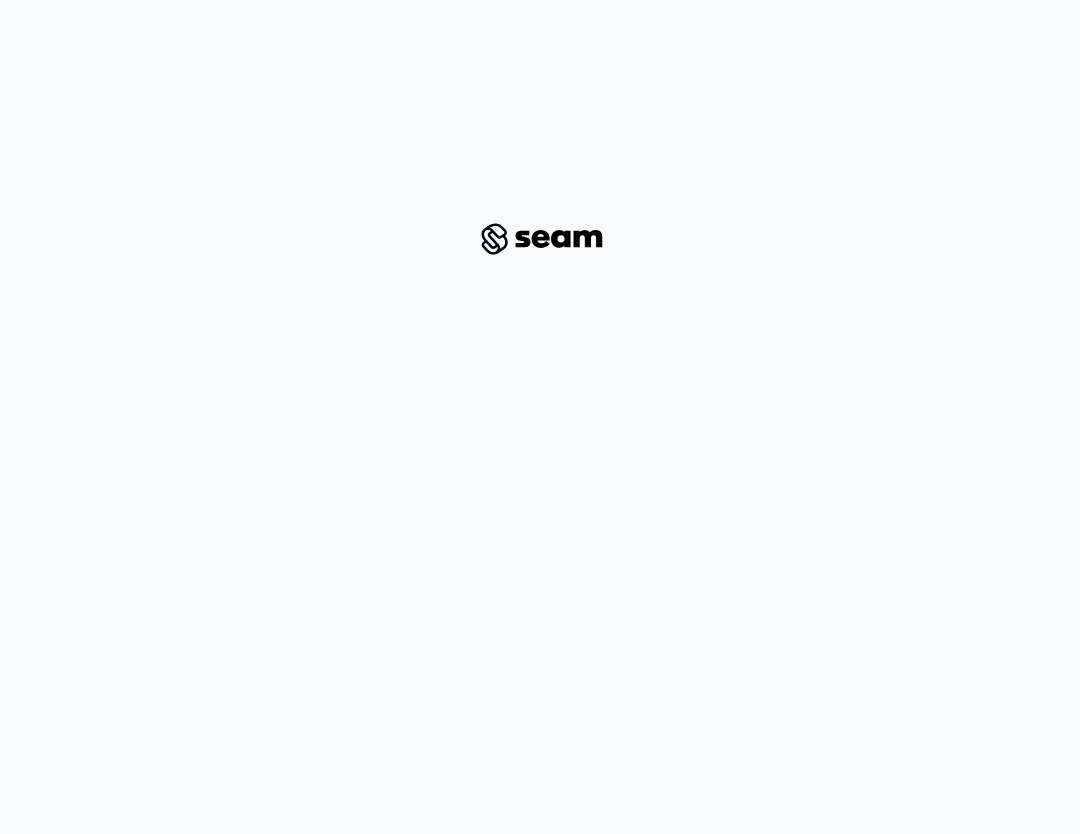 scroll, scrollTop: 0, scrollLeft: 0, axis: both 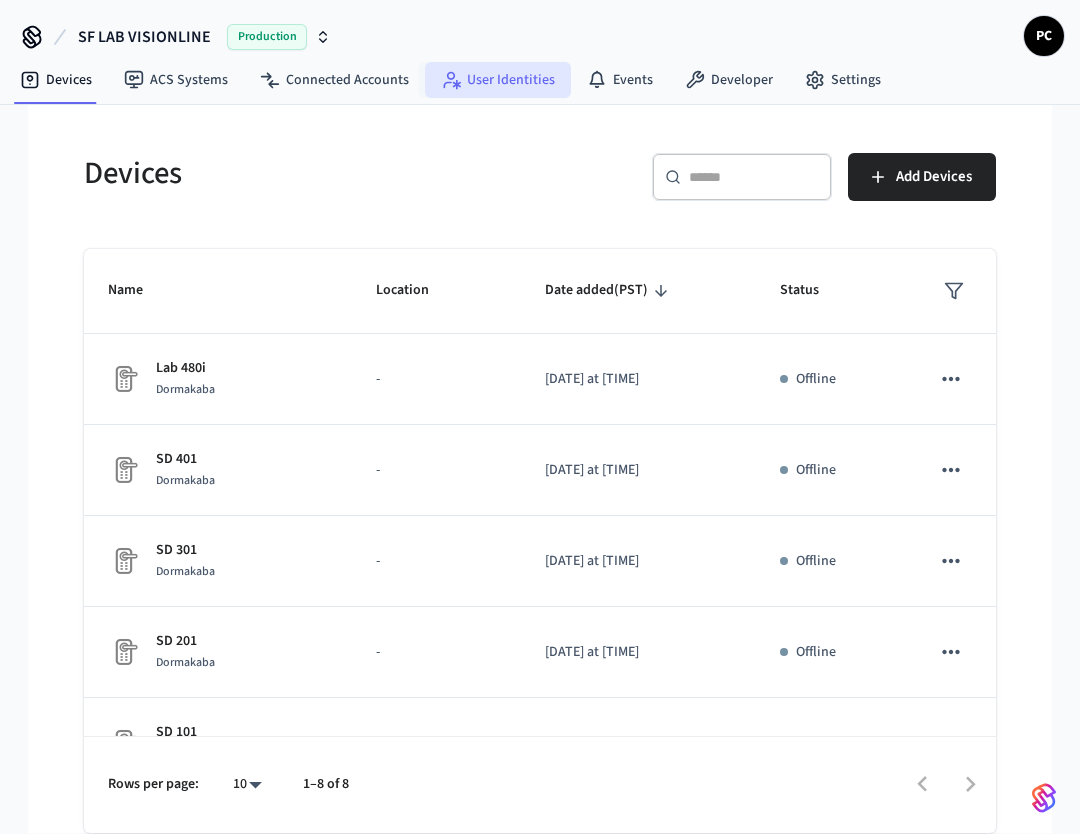 click on "User Identities" at bounding box center [498, 80] 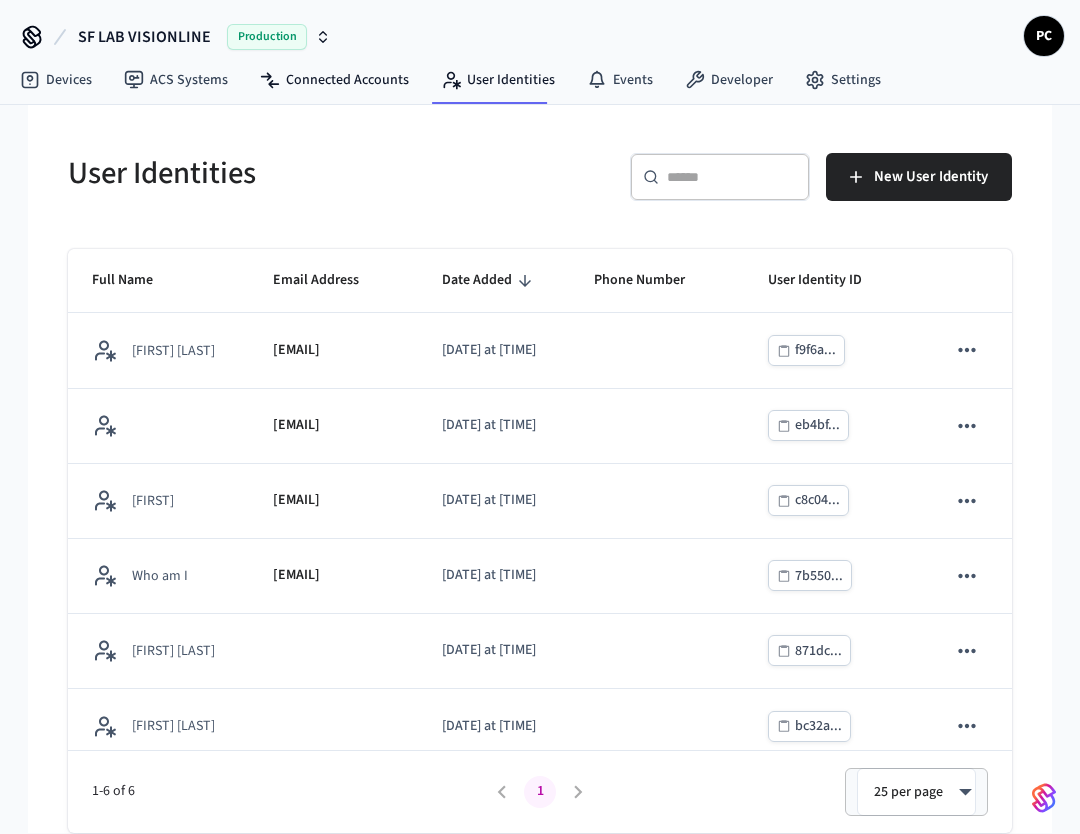 click on "SF LAB VISIONLINE Production" at bounding box center (204, 37) 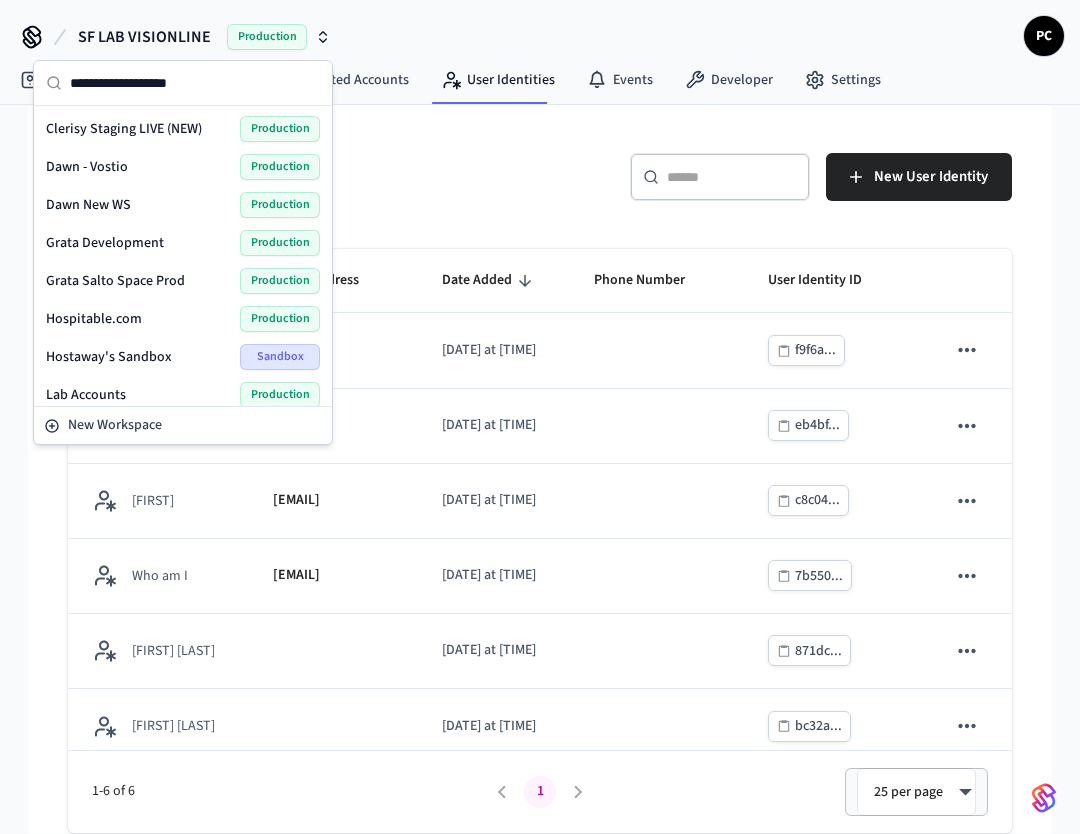 click on "SF LAB VISIONLINE" at bounding box center (144, 37) 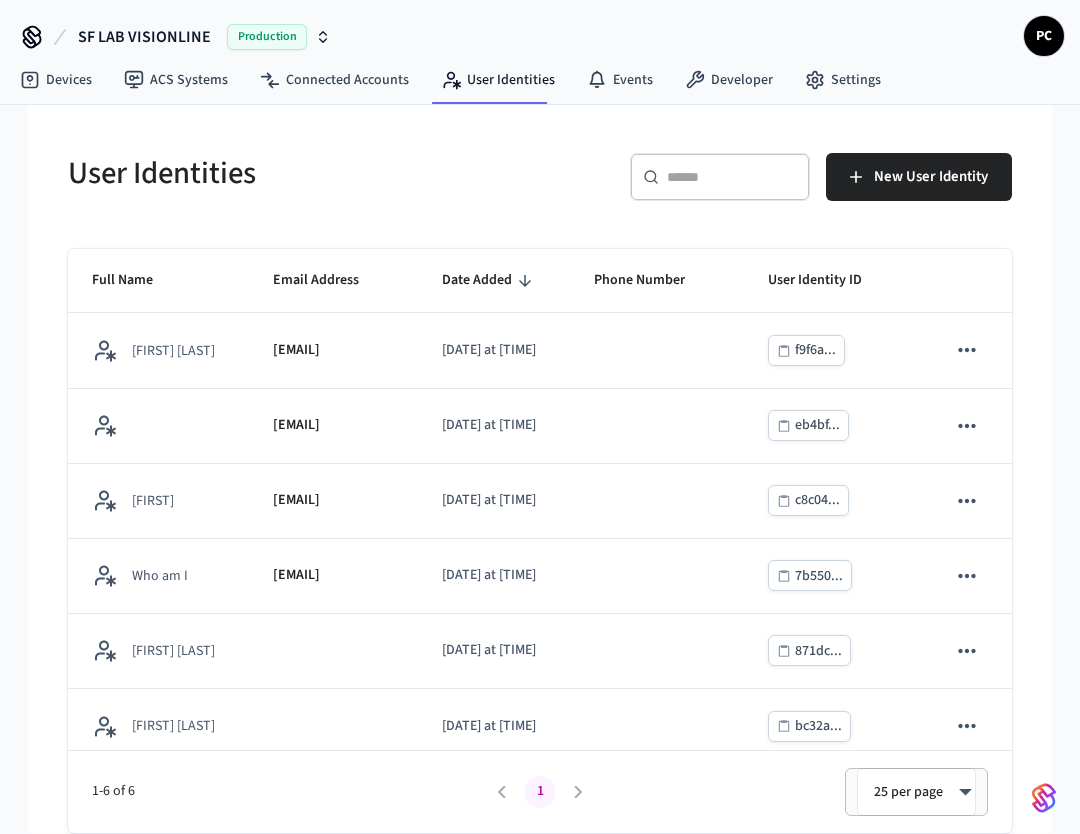 click on "SF LAB VISIONLINE" at bounding box center [144, 37] 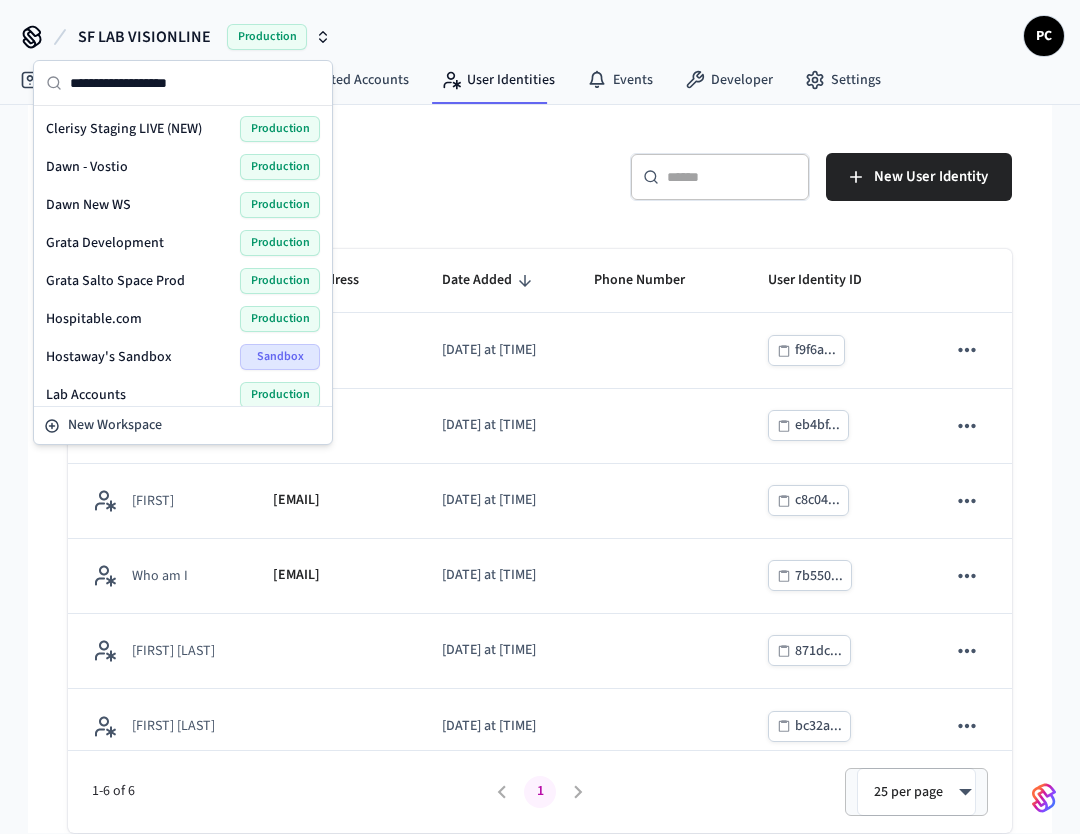 scroll, scrollTop: 26, scrollLeft: 0, axis: vertical 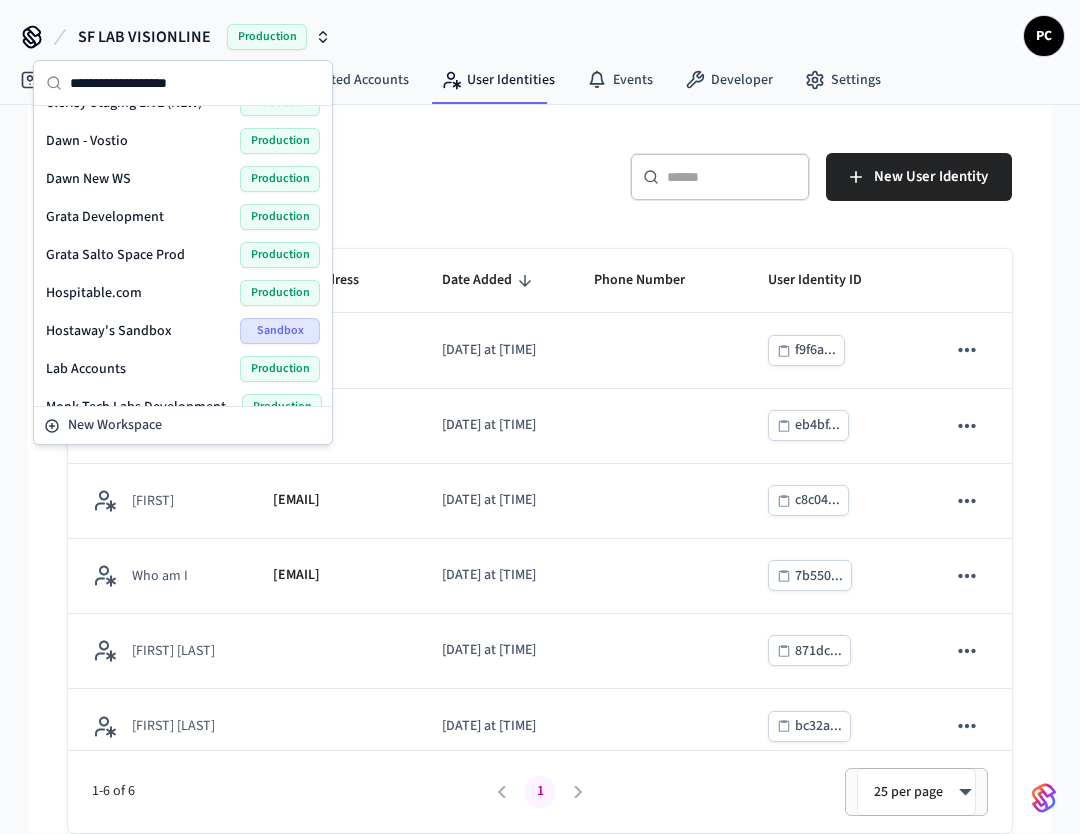 click on "Lab Accounts" at bounding box center (86, 369) 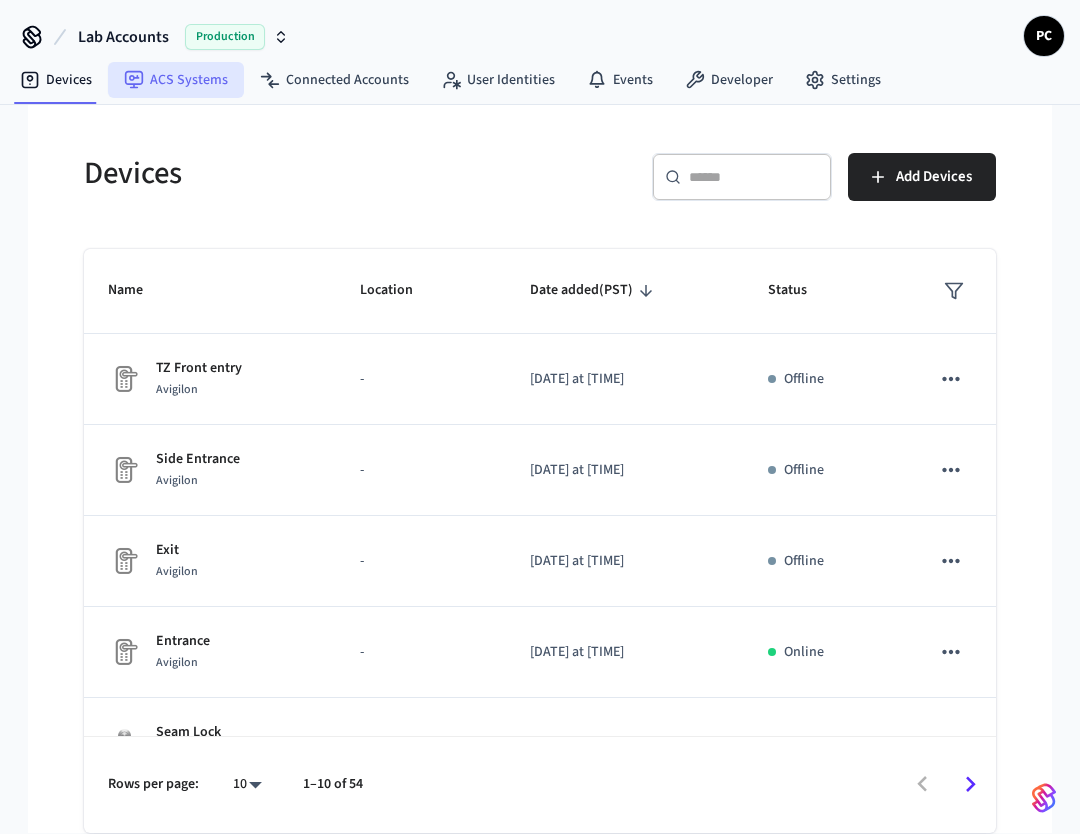 click 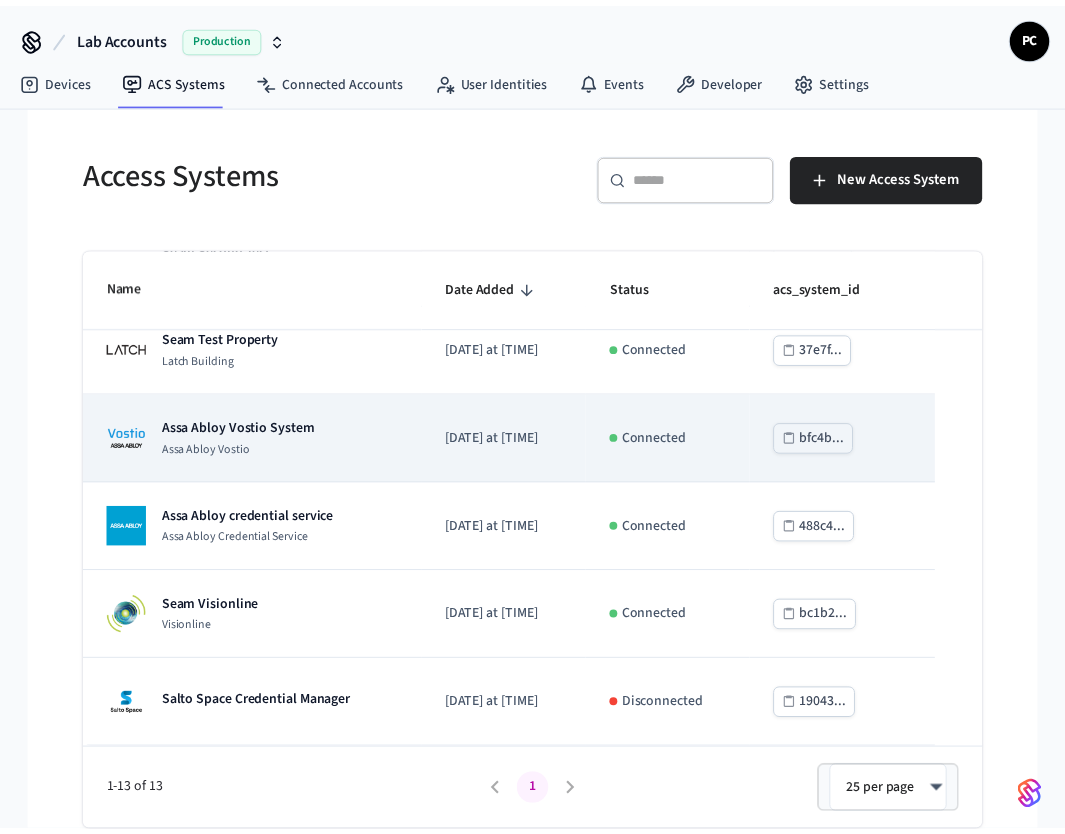 scroll, scrollTop: 737, scrollLeft: 0, axis: vertical 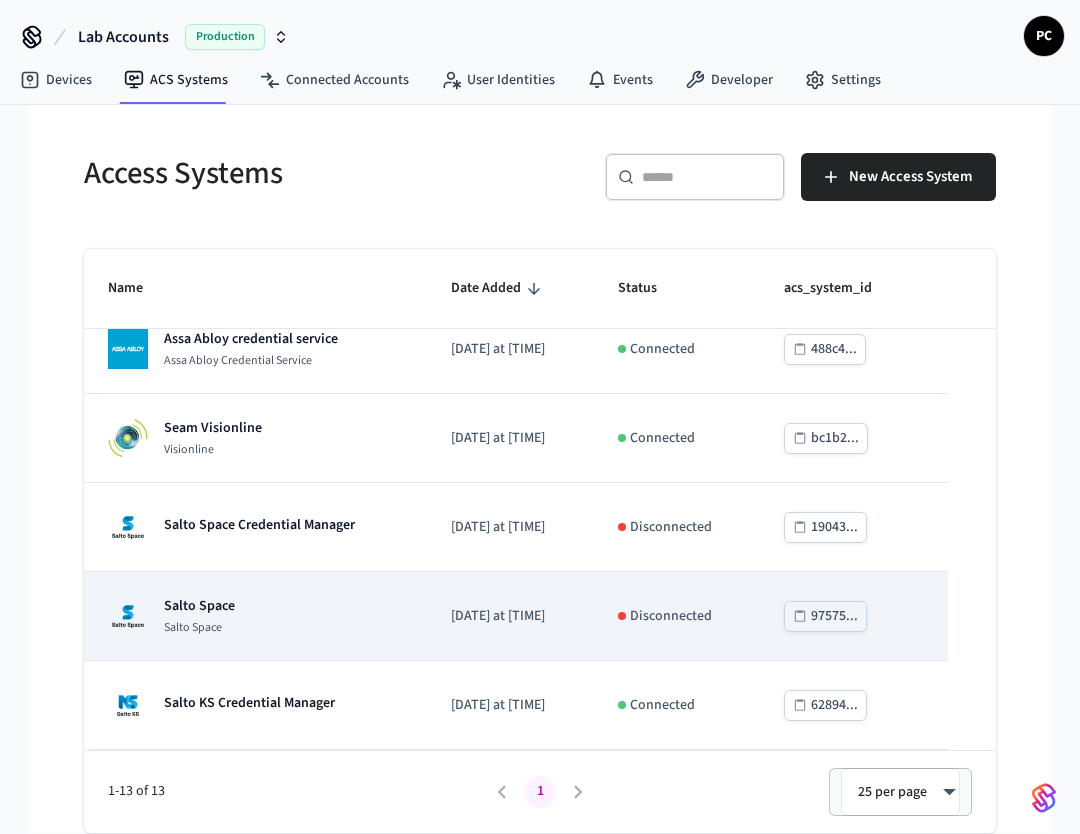 click on "Salto Space" at bounding box center [199, 628] 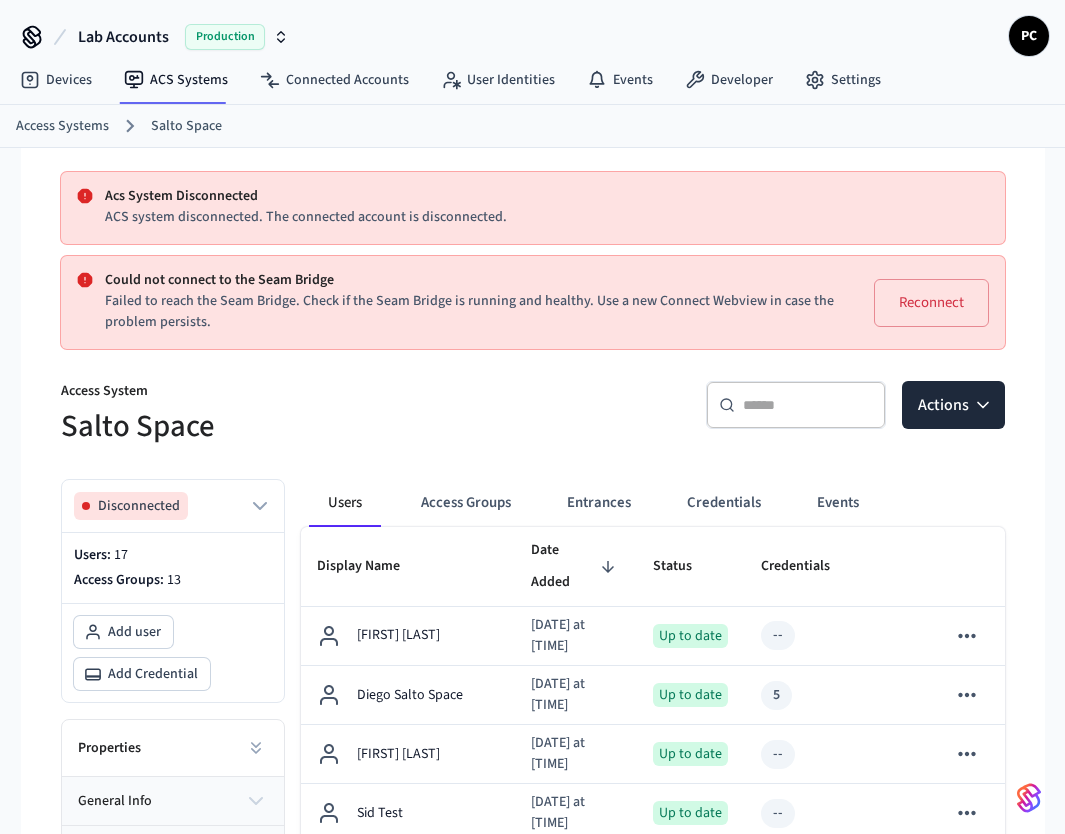 click on "Acs System Disconnected ACS system disconnected. The connected account is disconnected. Could not connect to the Seam Bridge Failed to reach the Seam Bridge. Check if the Seam Bridge is running and healthy. Use a new Connect Webview in case the problem persists. Reconnect Access System Salto Space ​ ​ Actions   Disconnected Users:   17 Access Groups:   13 Add user Add Credential Properties general info related resources system-specific properties Errors & warnings 2 Users Access Groups Entrances Credentials Events Display Name Date Added Status Credentials Errors And Warnings Tyler Lux 2025/07/08 at 11:06 am Up to date -- Diego Salto Space 2025/07/02 at 7:38 am Up to date 5 Collin Wirkus 2025/06/24 at 10:54 am Up to date -- Sid Test 2025/06/11 at 12:03 pm Up to date -- Boromir 2025/06/05 at 2:33 pm Up to date 1 xx xx 2025/06/03 at 3:43 pm Up to date -- Sy Bohy (Seam Office) 2025/06/03 at 11:23 am Up to date -- Johnny Test 2025/06/03 at 8:13 am Up to date -- Phil Test 2025/06/03 at 7:53 am Up to date 4 --" at bounding box center (533, 942) 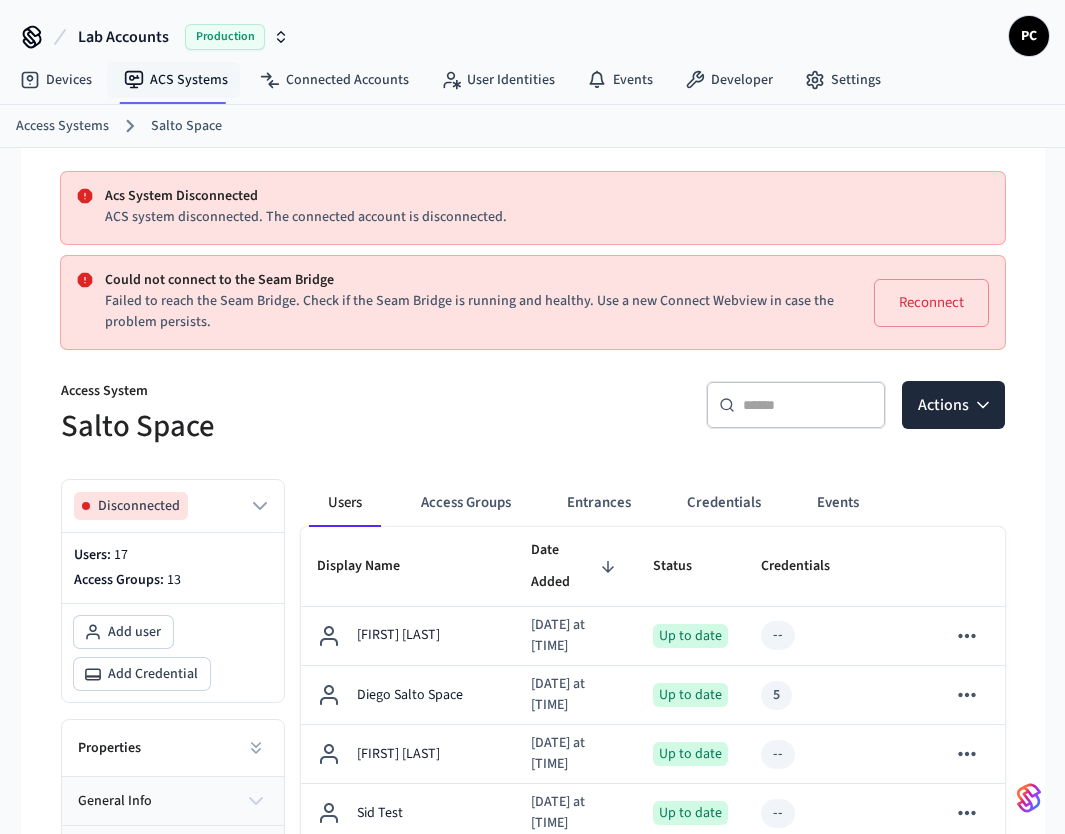 click on "Acs System Disconnected ACS system disconnected. The connected account is disconnected. Could not connect to the Seam Bridge Failed to reach the Seam Bridge. Check if the Seam Bridge is running and healthy. Use a new Connect Webview in case the problem persists. Reconnect" at bounding box center [533, 276] 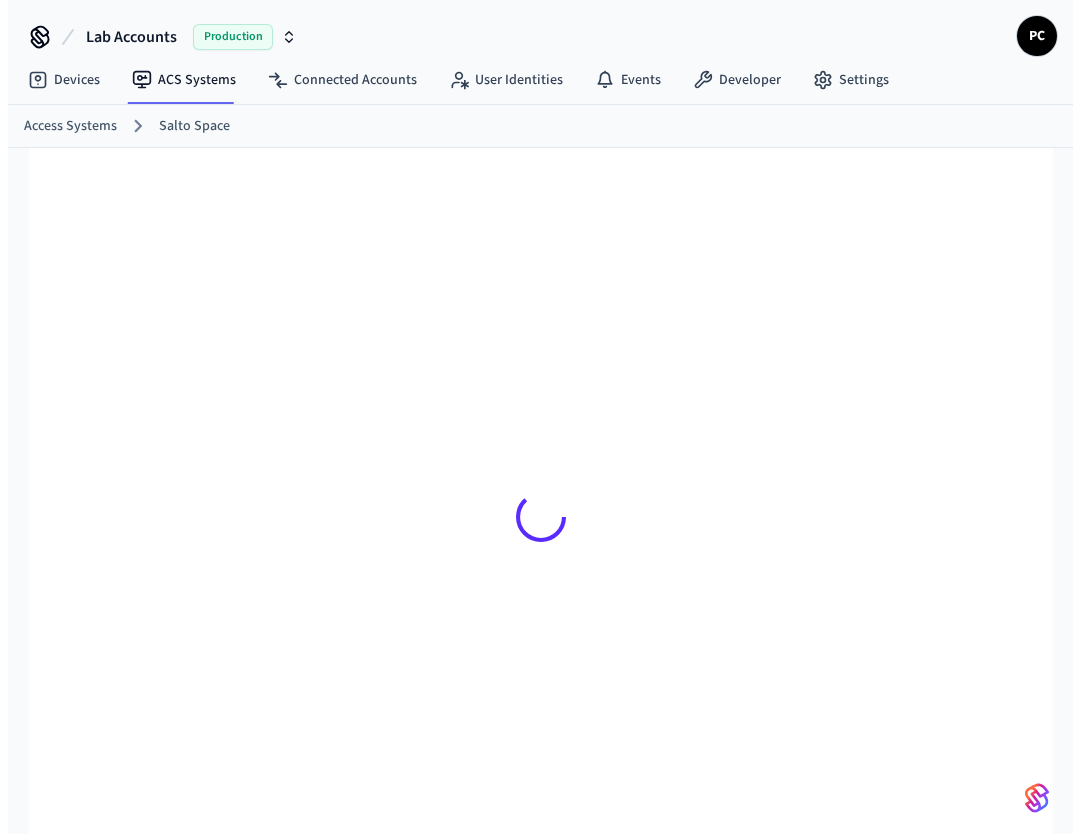 scroll, scrollTop: 0, scrollLeft: 0, axis: both 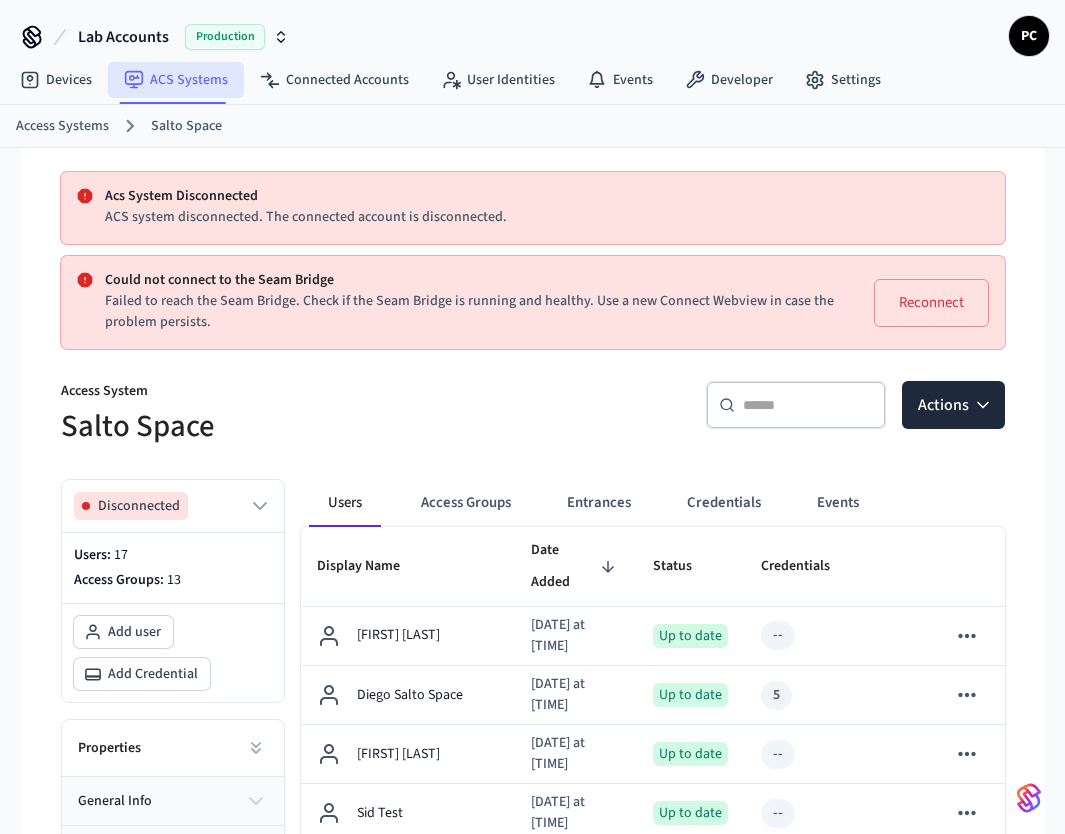 click on "ACS Systems" at bounding box center (176, 80) 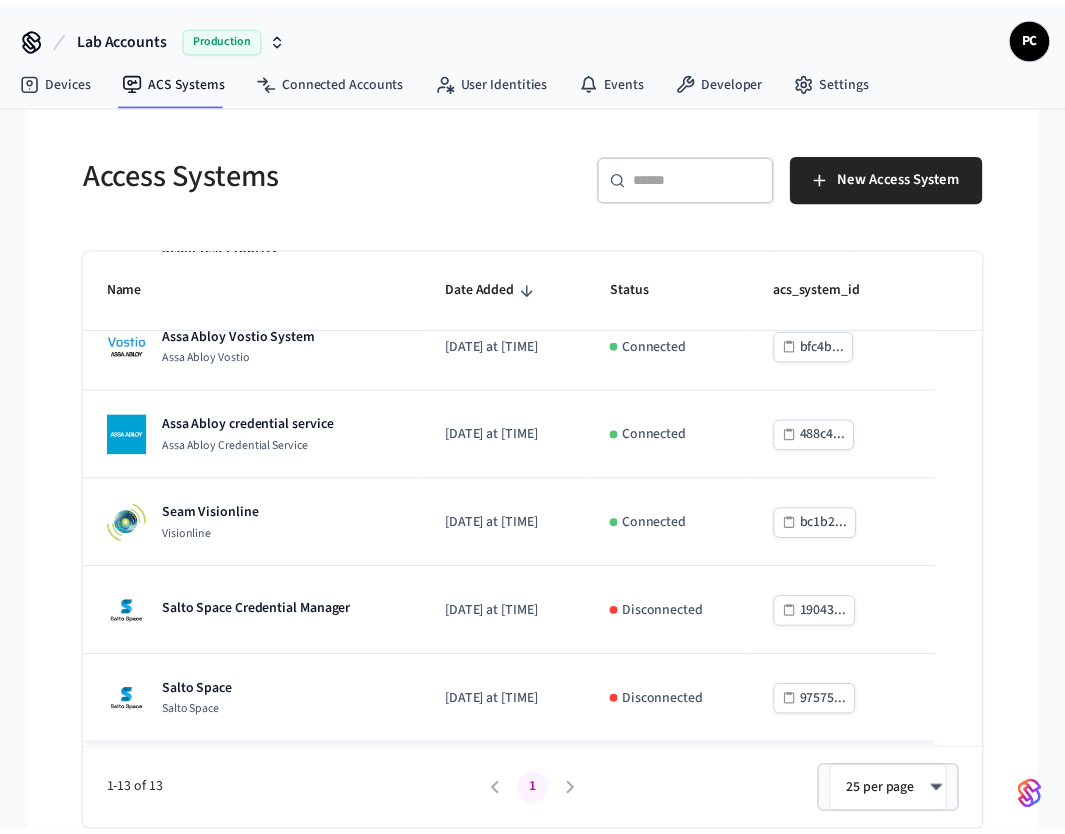scroll, scrollTop: 737, scrollLeft: 0, axis: vertical 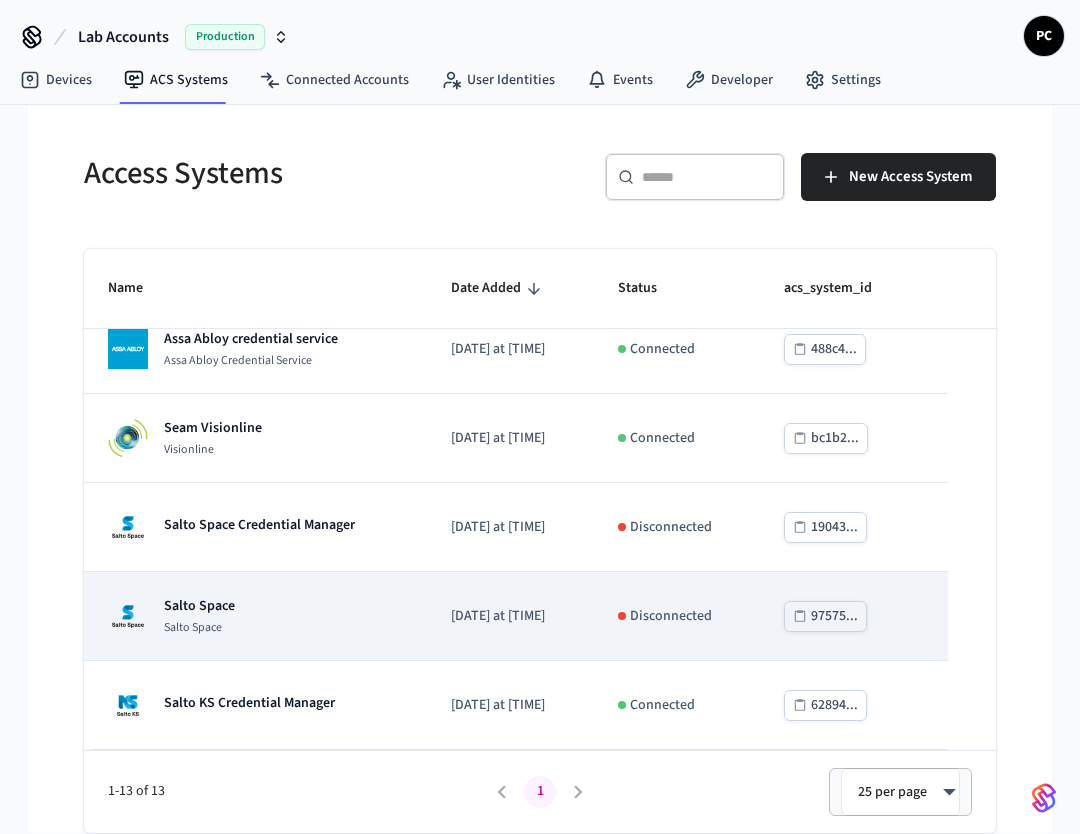 click on "Disconnected" at bounding box center [671, 616] 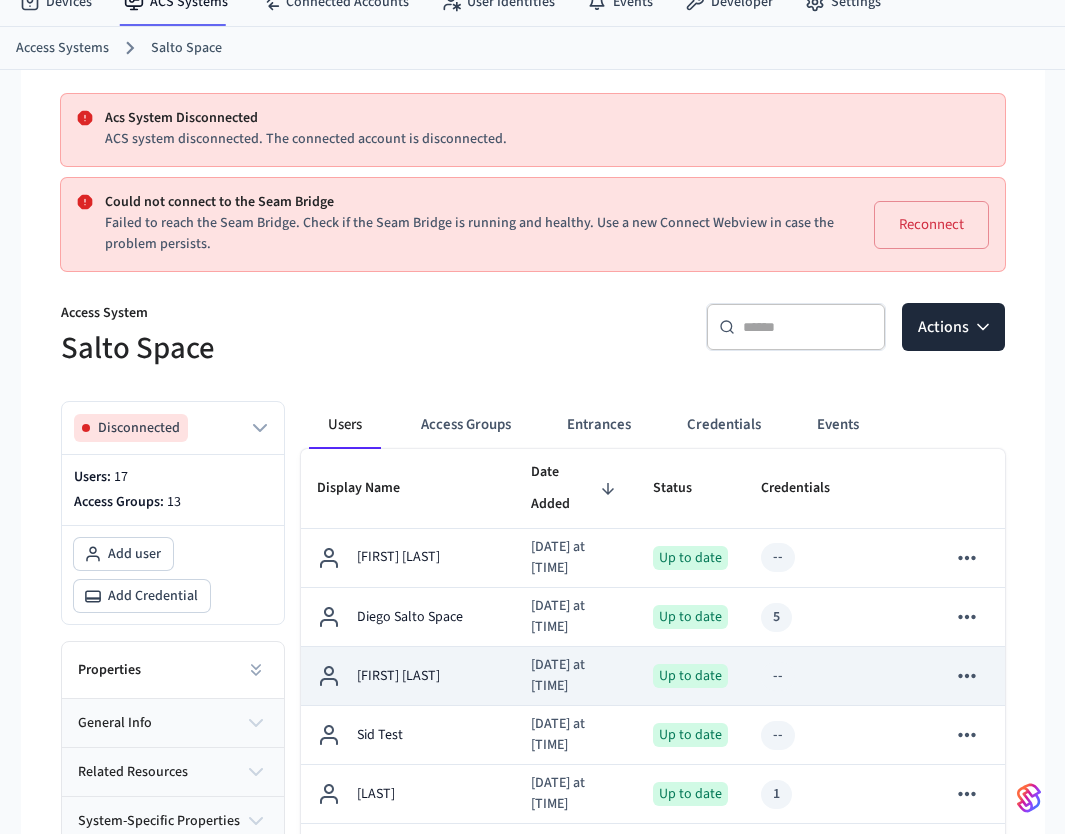 scroll, scrollTop: 91, scrollLeft: 0, axis: vertical 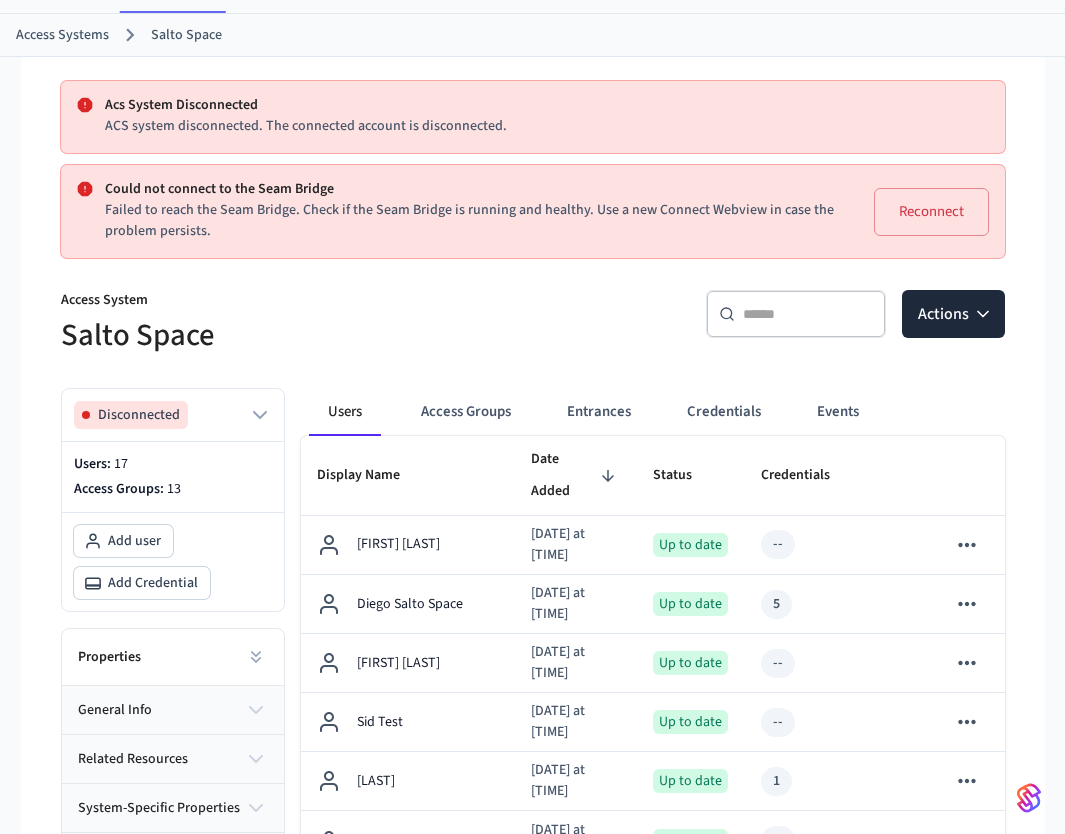 click on "​ ​ Actions" at bounding box center [775, 322] 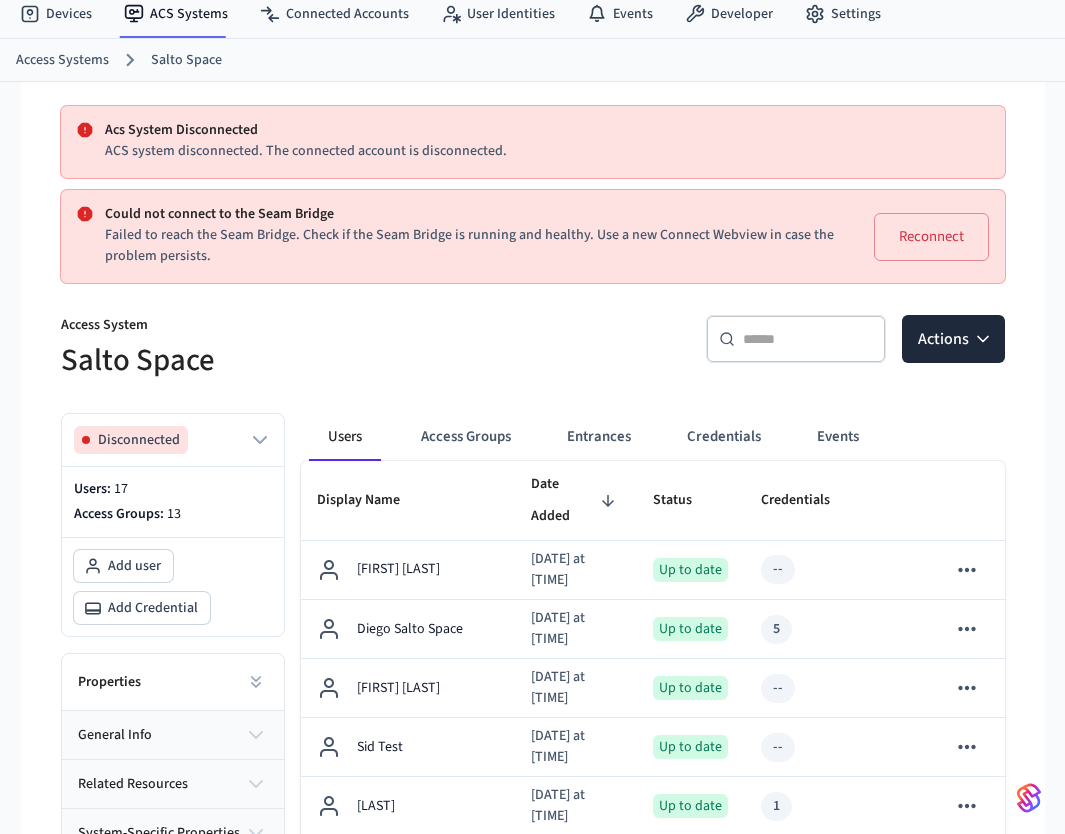 scroll, scrollTop: 0, scrollLeft: 0, axis: both 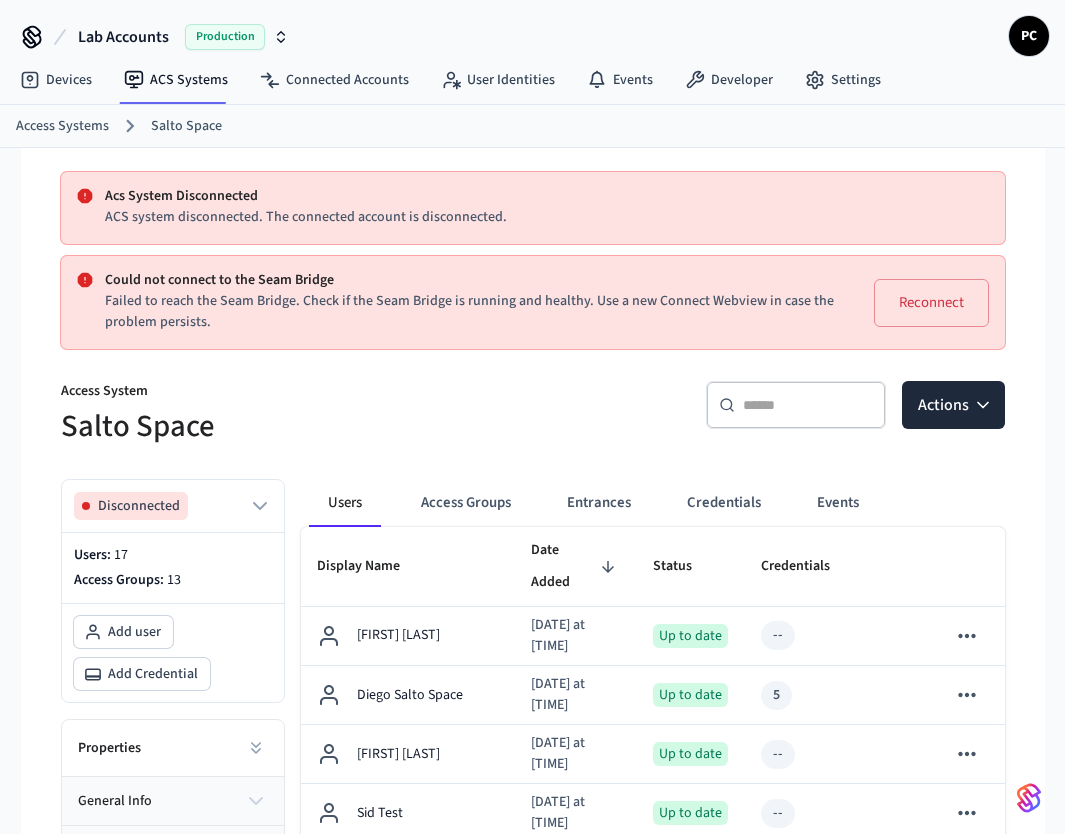 click on "Could not connect to the Seam Bridge" at bounding box center [469, 280] 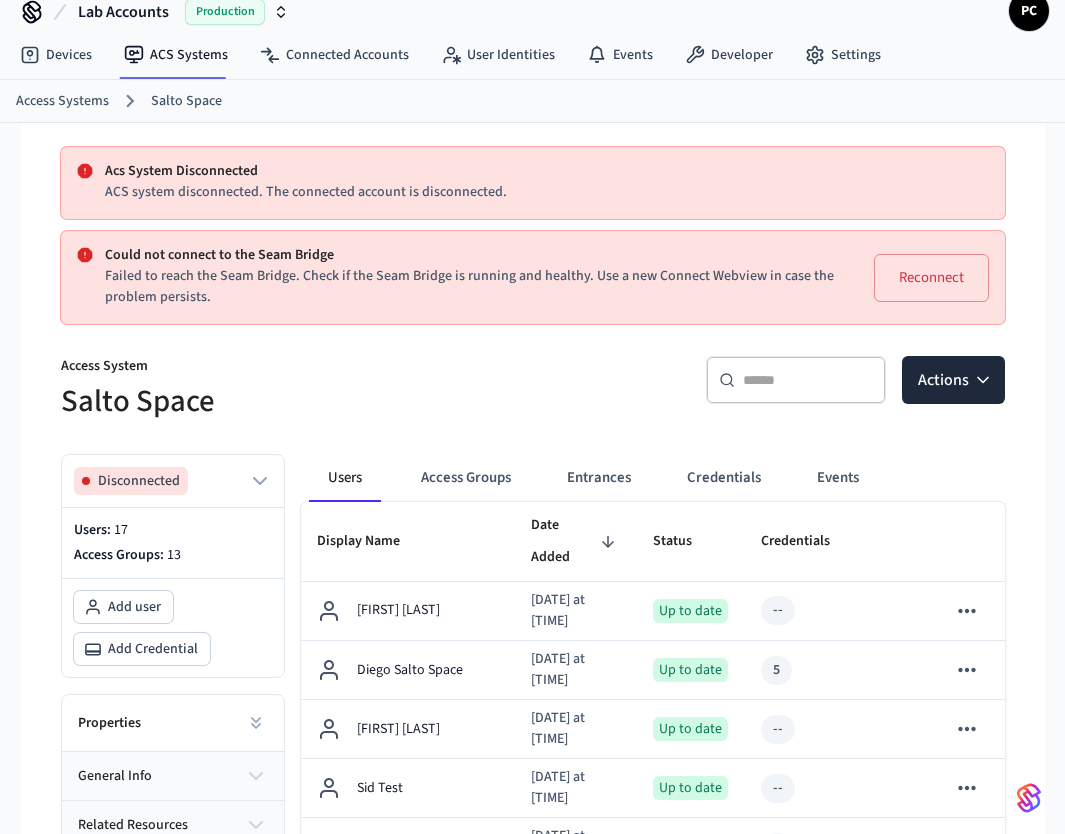 scroll, scrollTop: 346, scrollLeft: 0, axis: vertical 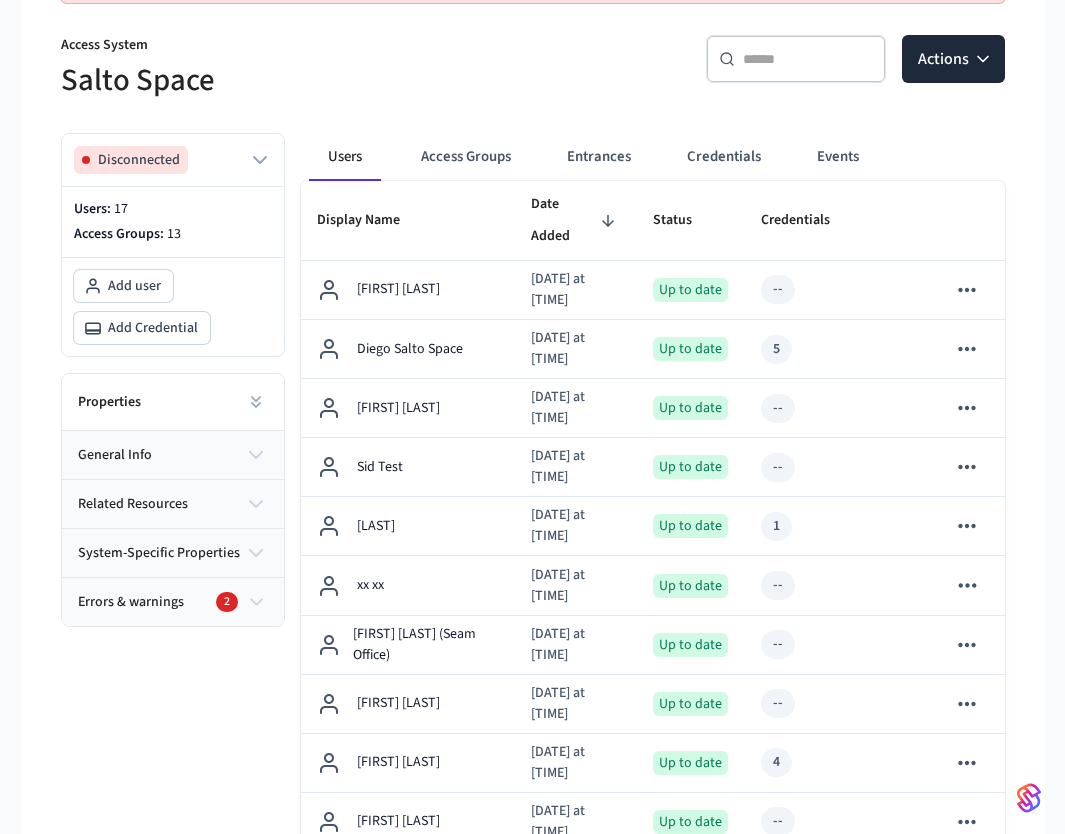 click on "Disconnected Users:   17 Access Groups:   13 Add user Add Credential Properties general info related resources system-specific properties Errors & warnings 2" at bounding box center [165, 754] 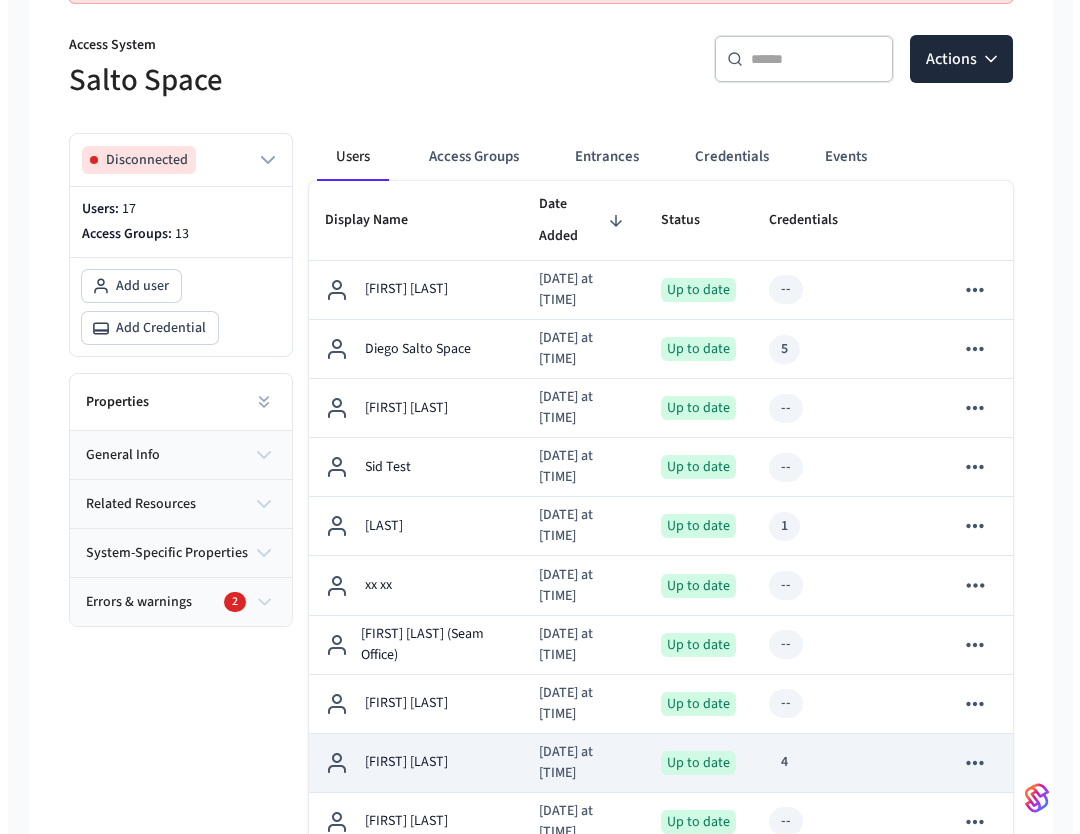 scroll, scrollTop: 0, scrollLeft: 0, axis: both 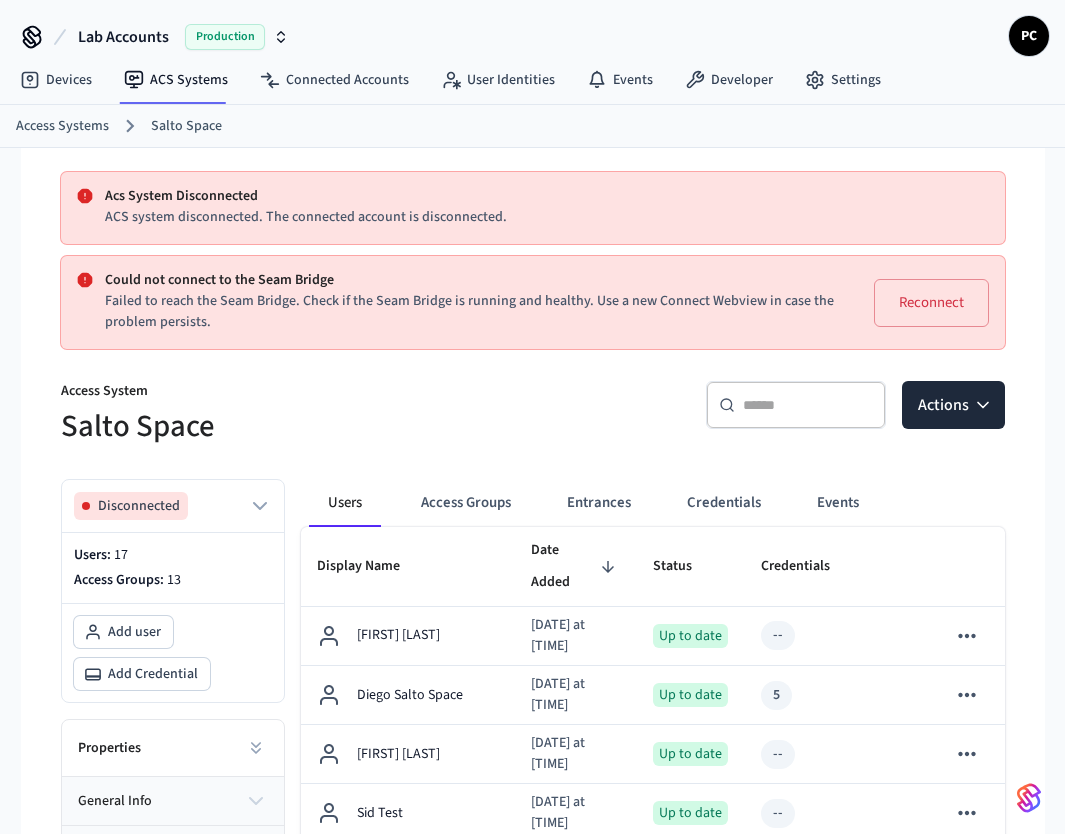 click on "Lab Accounts" at bounding box center [123, 37] 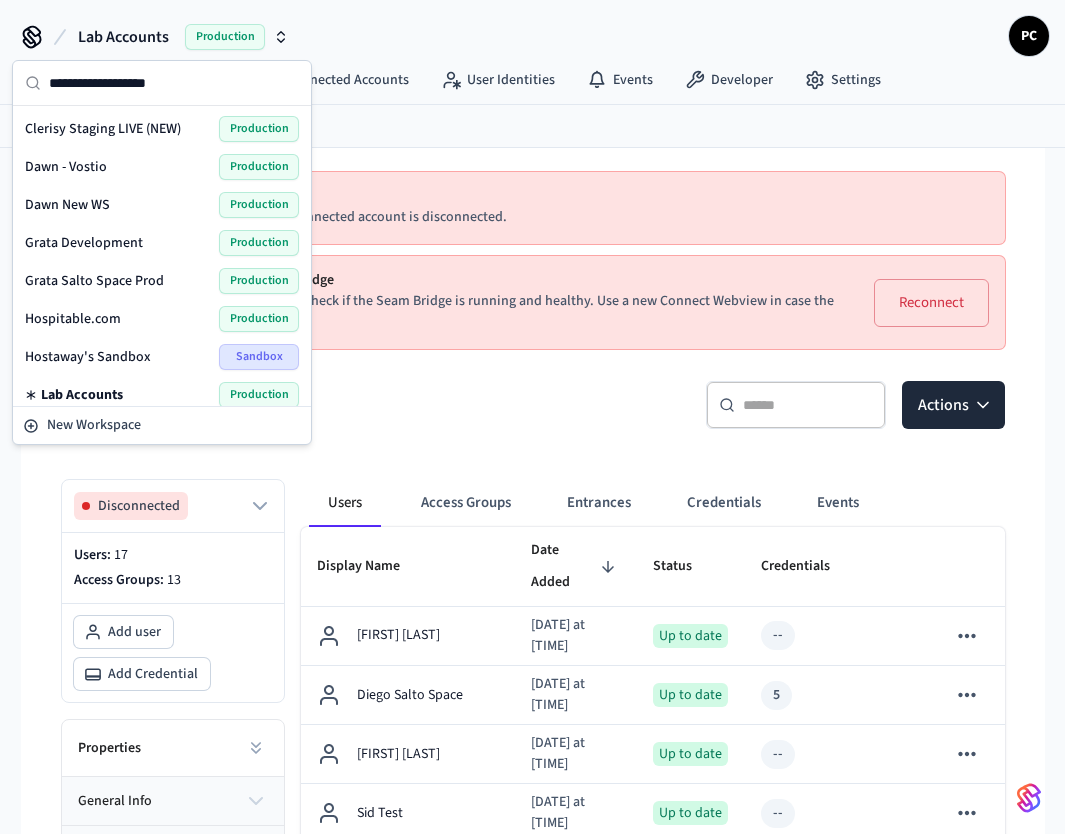click on "Could not connect to the Seam Bridge" at bounding box center [469, 280] 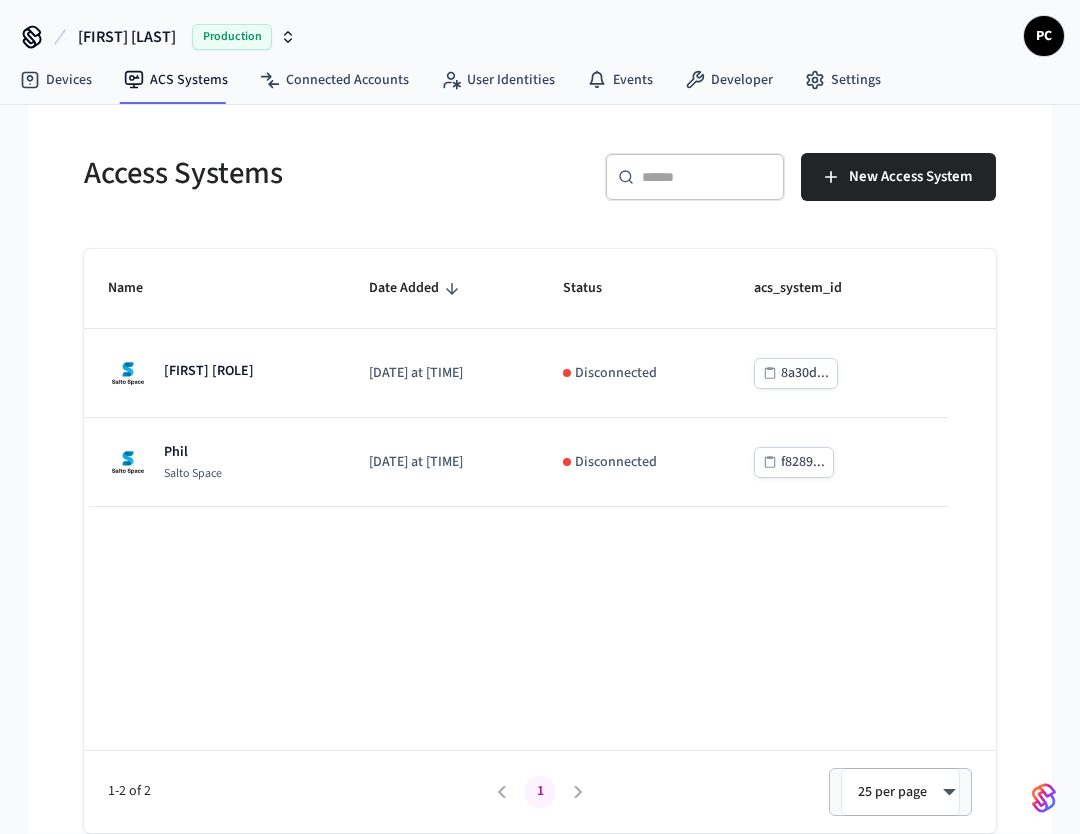 scroll, scrollTop: 0, scrollLeft: 0, axis: both 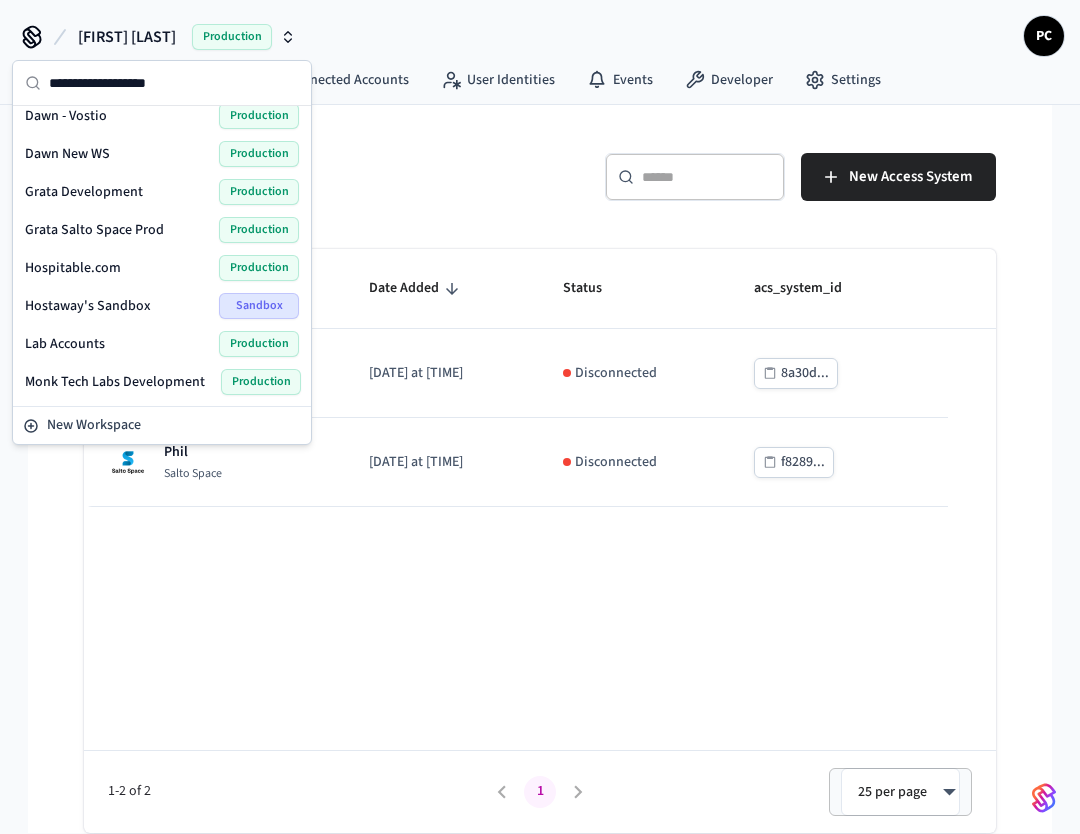 click on "Lab Accounts" at bounding box center [65, 344] 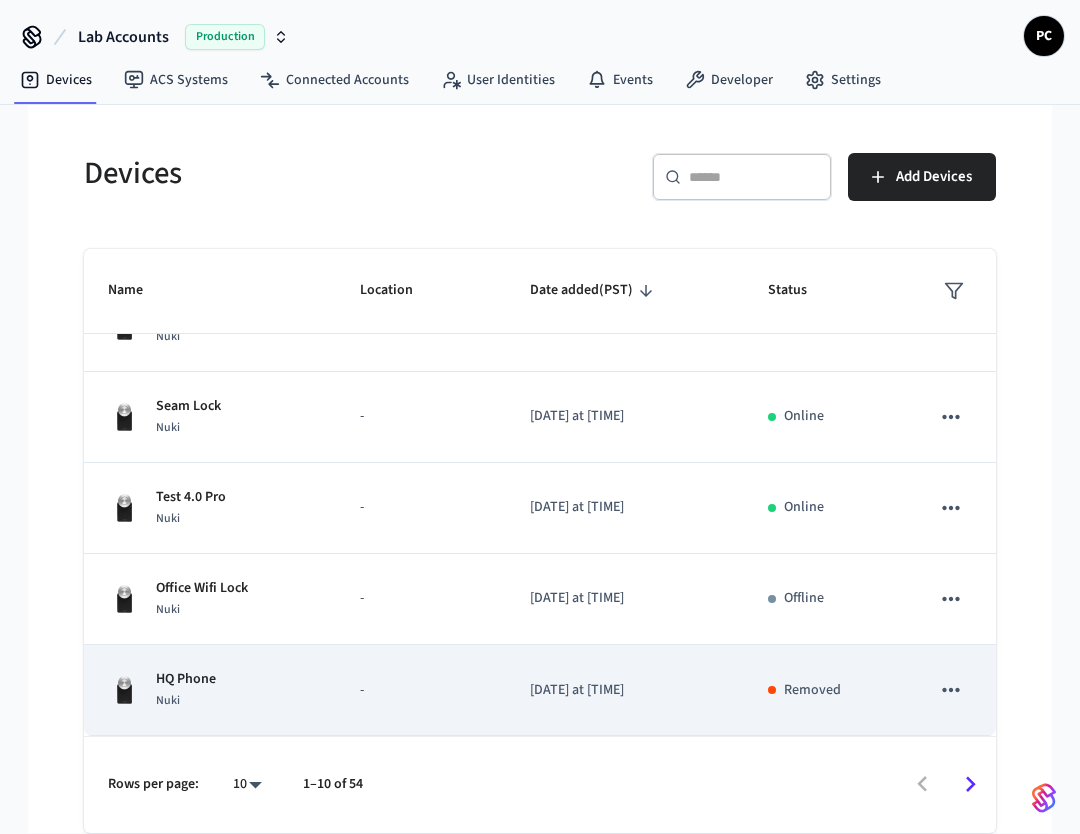 scroll, scrollTop: 0, scrollLeft: 0, axis: both 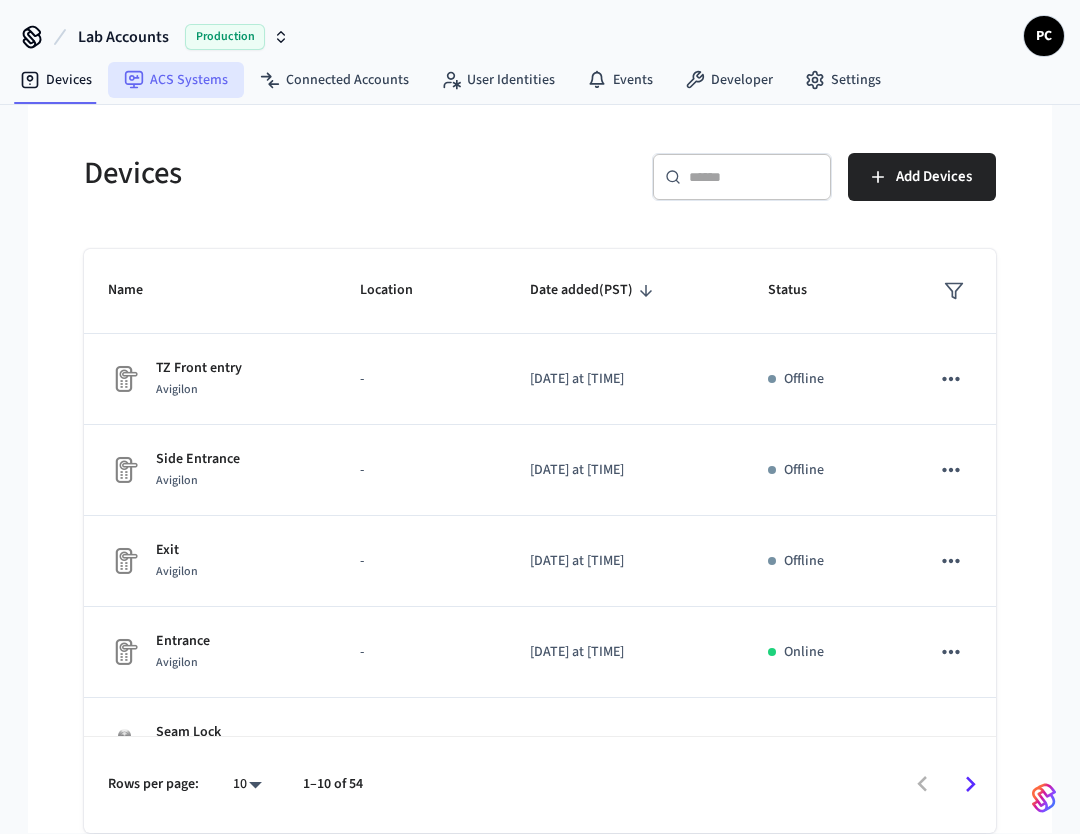 click on "ACS Systems" at bounding box center [176, 80] 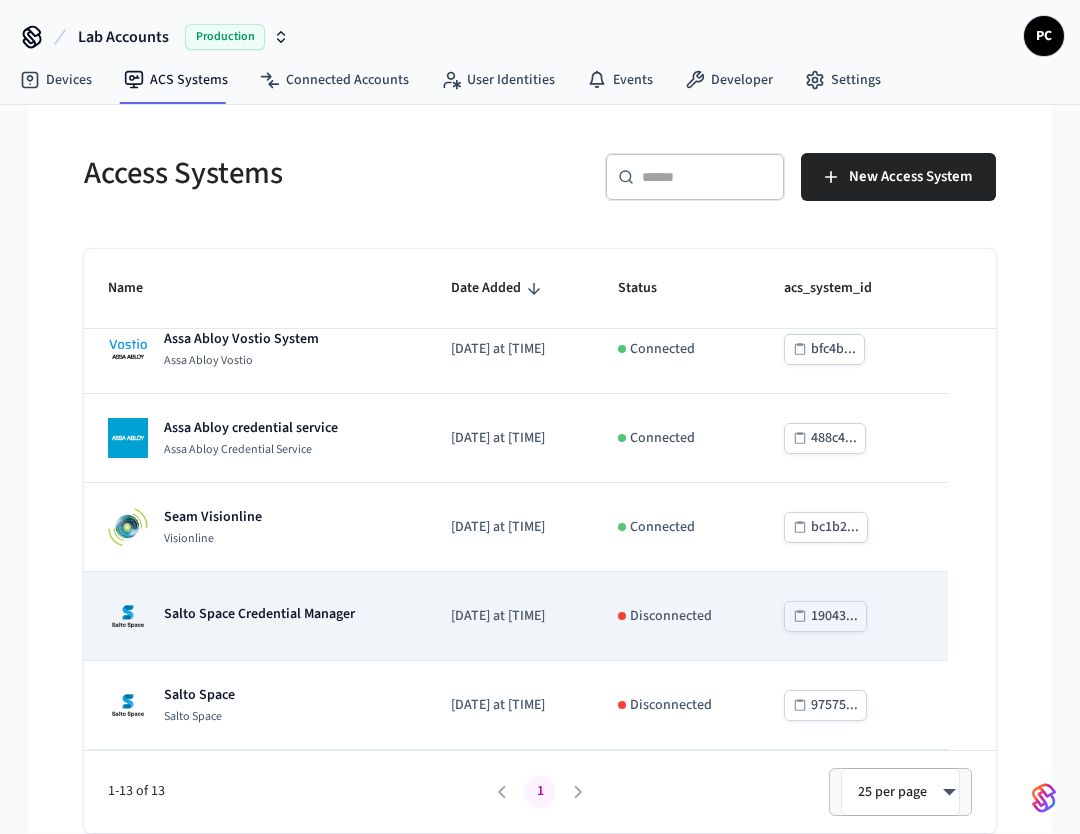 scroll, scrollTop: 737, scrollLeft: 0, axis: vertical 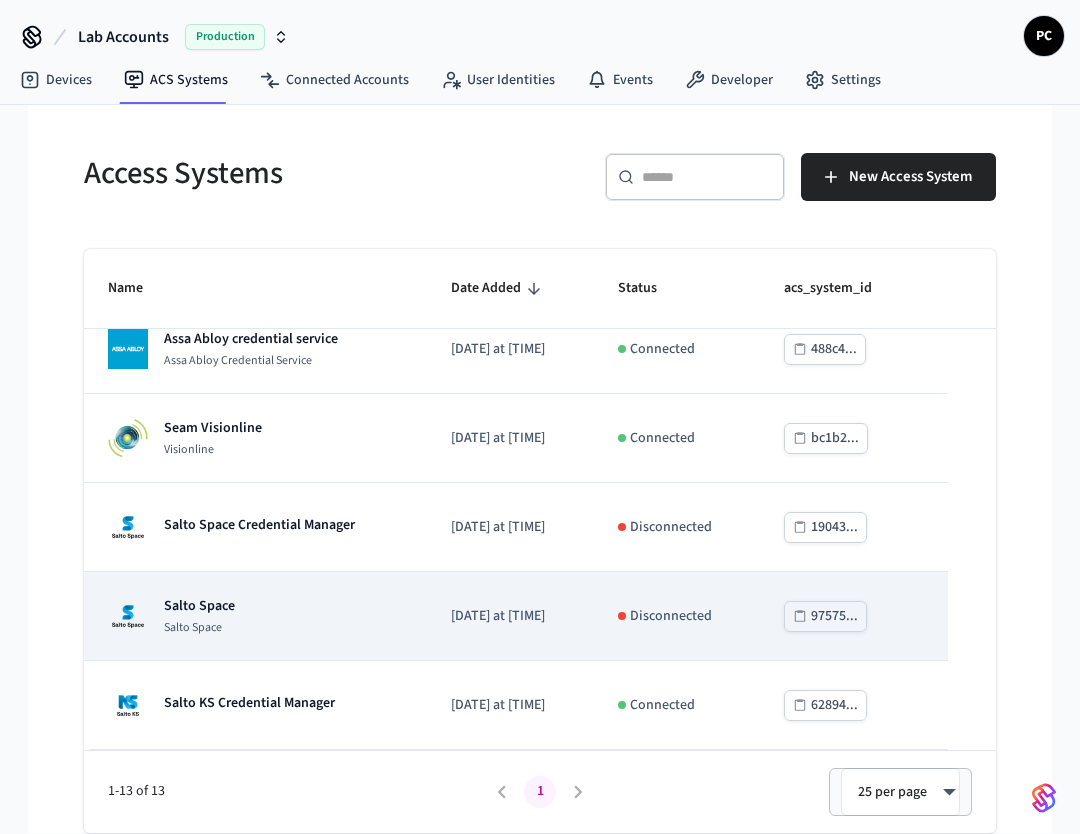 click on "Salto Space Salto Space" at bounding box center [255, 616] 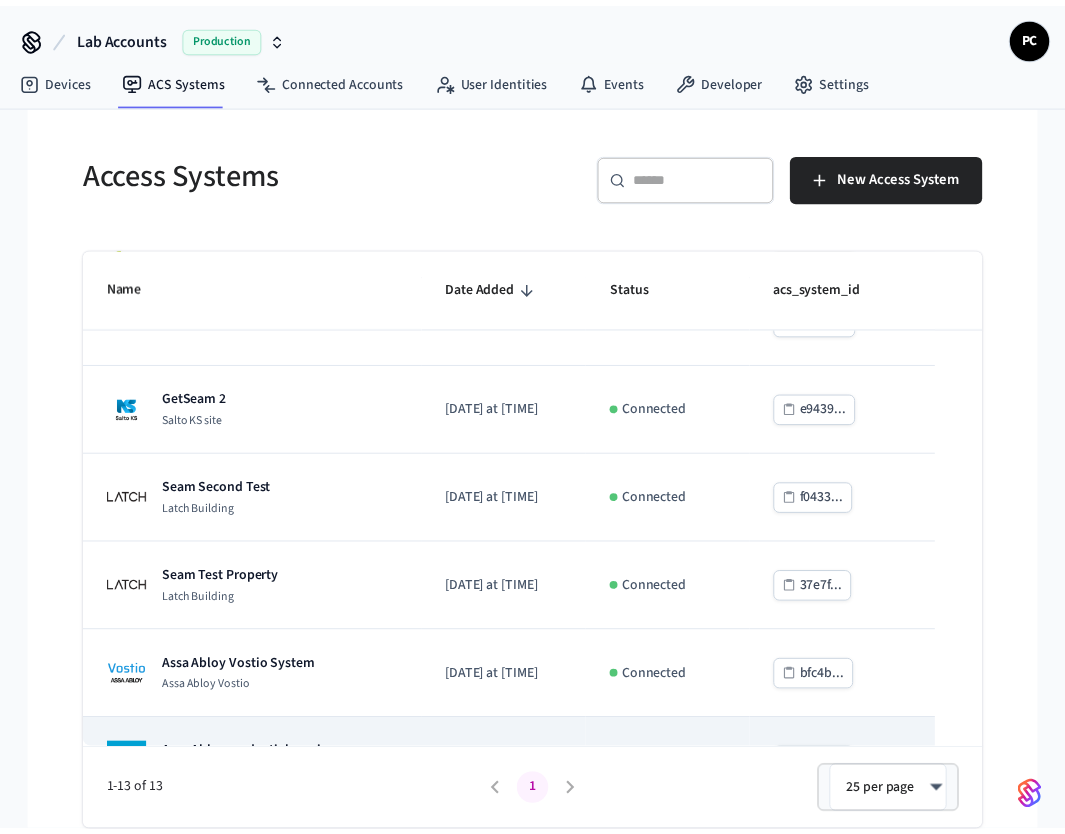 scroll, scrollTop: 368, scrollLeft: 0, axis: vertical 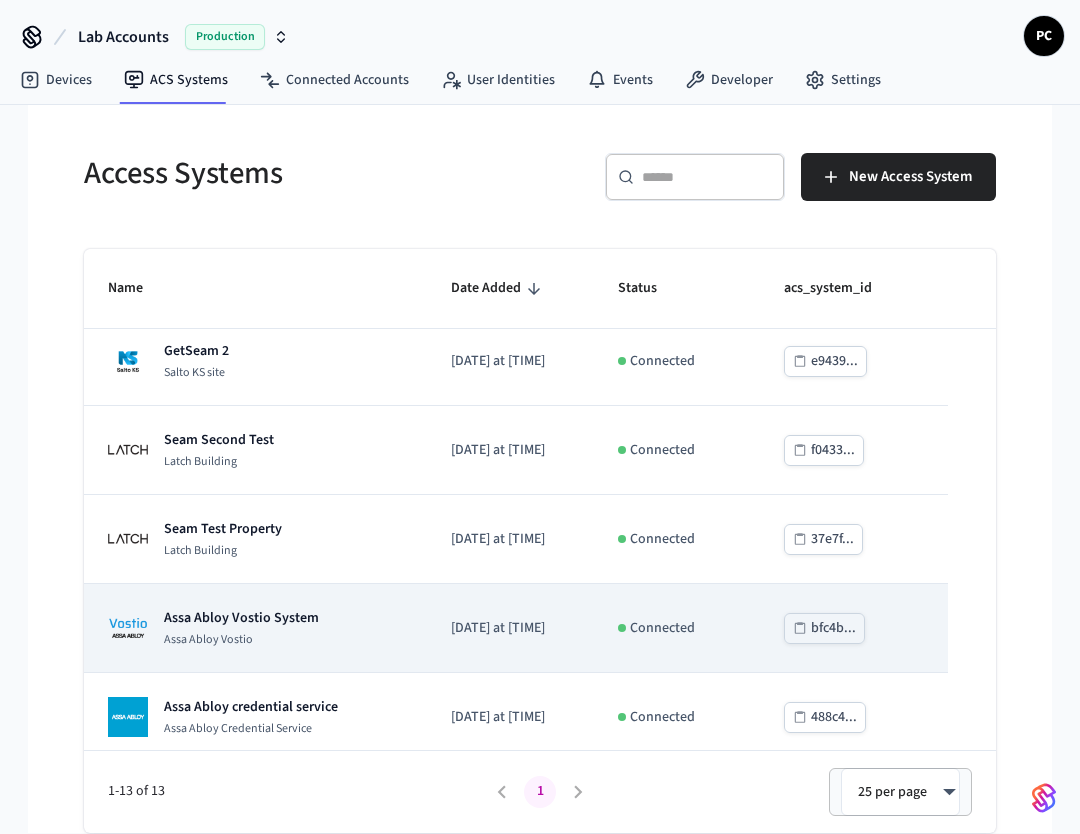 click on "Assa Abloy Vostio System Assa Abloy Vostio" at bounding box center (255, 628) 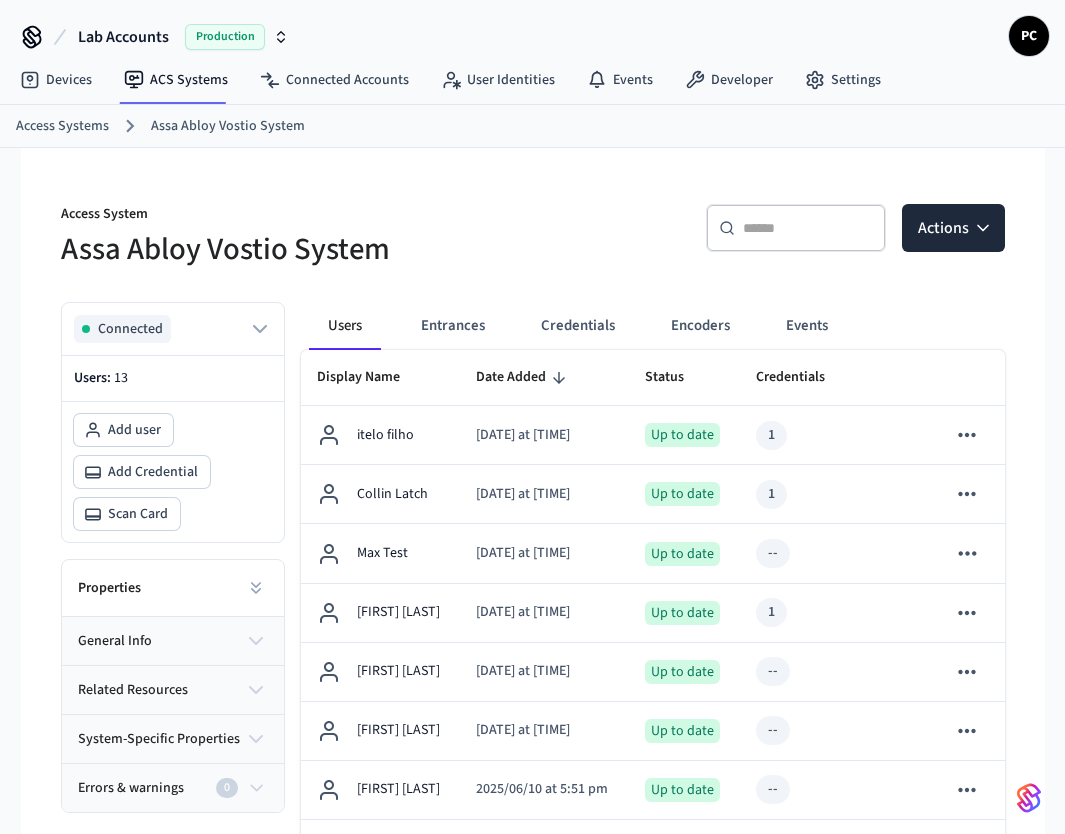 click at bounding box center [808, 228] 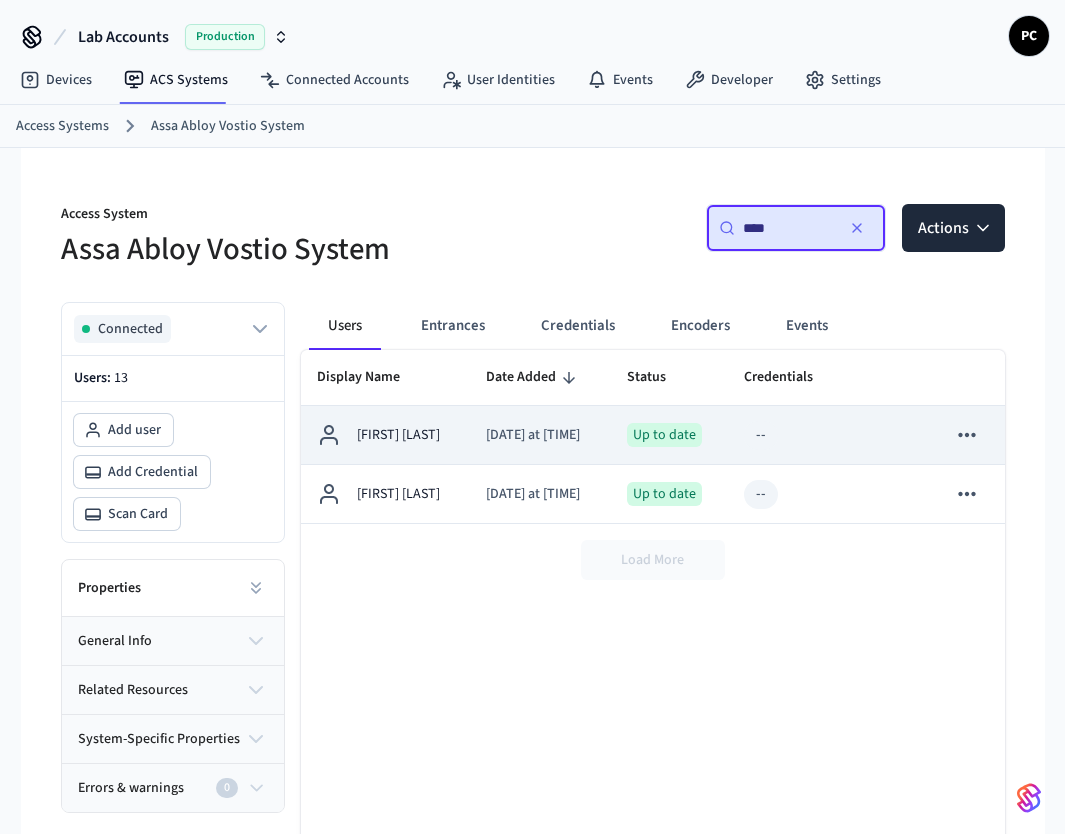 type on "****" 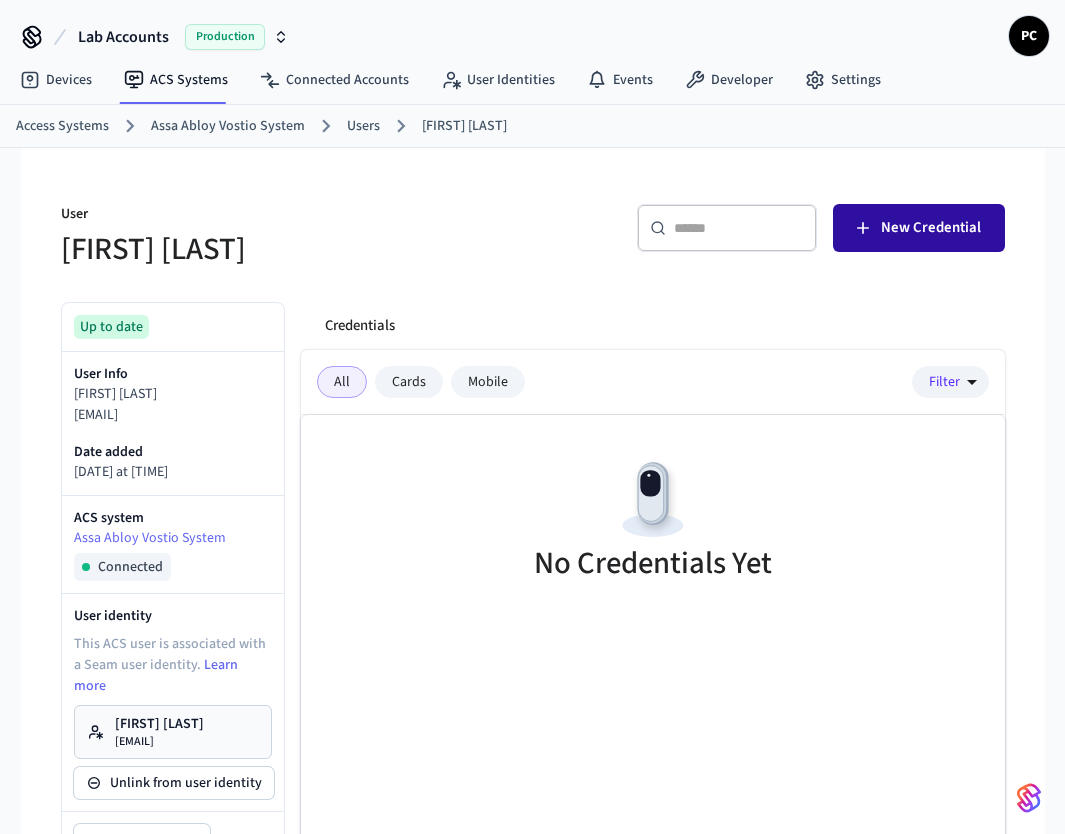 click on "New Credential" at bounding box center (931, 228) 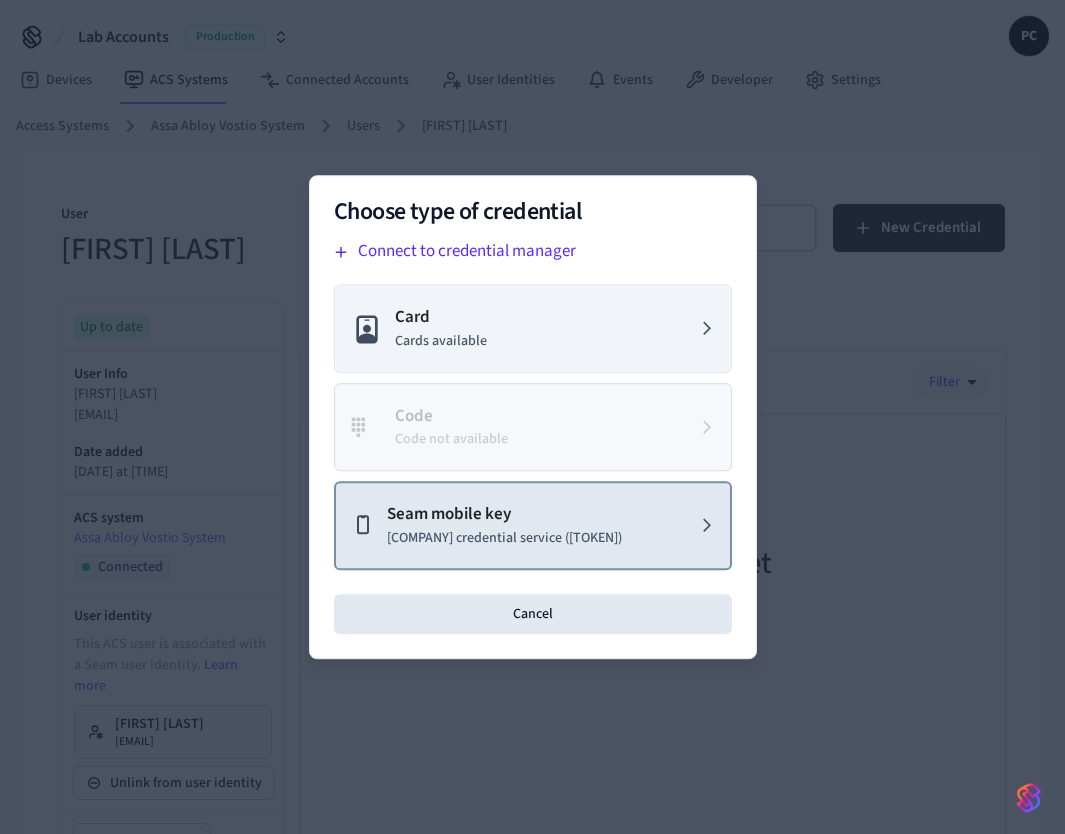 click on "Seam mobile key" at bounding box center (504, 515) 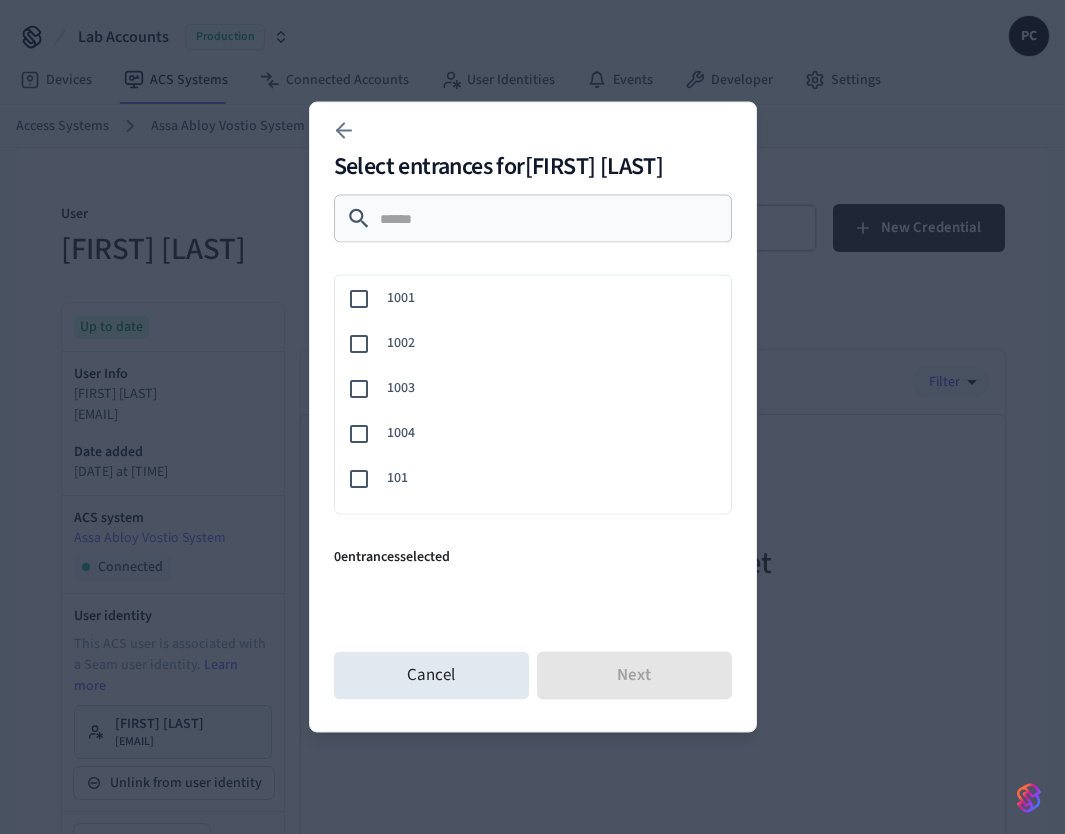 click on "101" at bounding box center [529, 478] 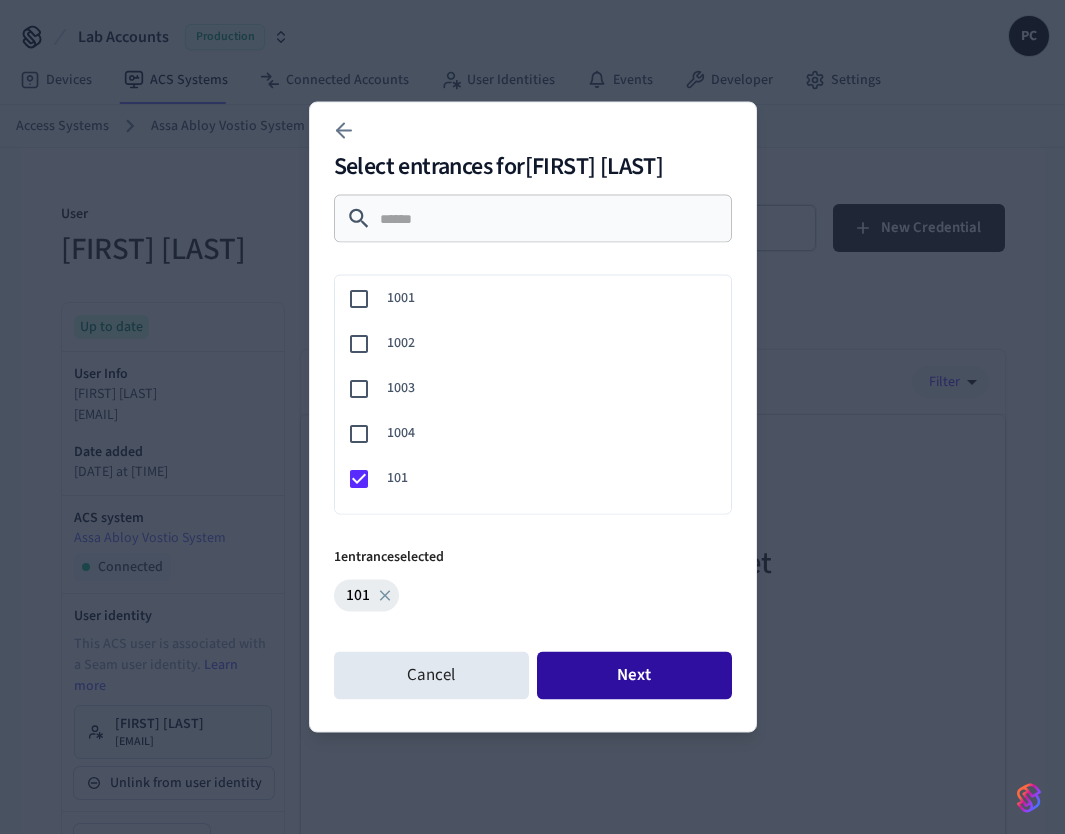click on "Next" at bounding box center [634, 676] 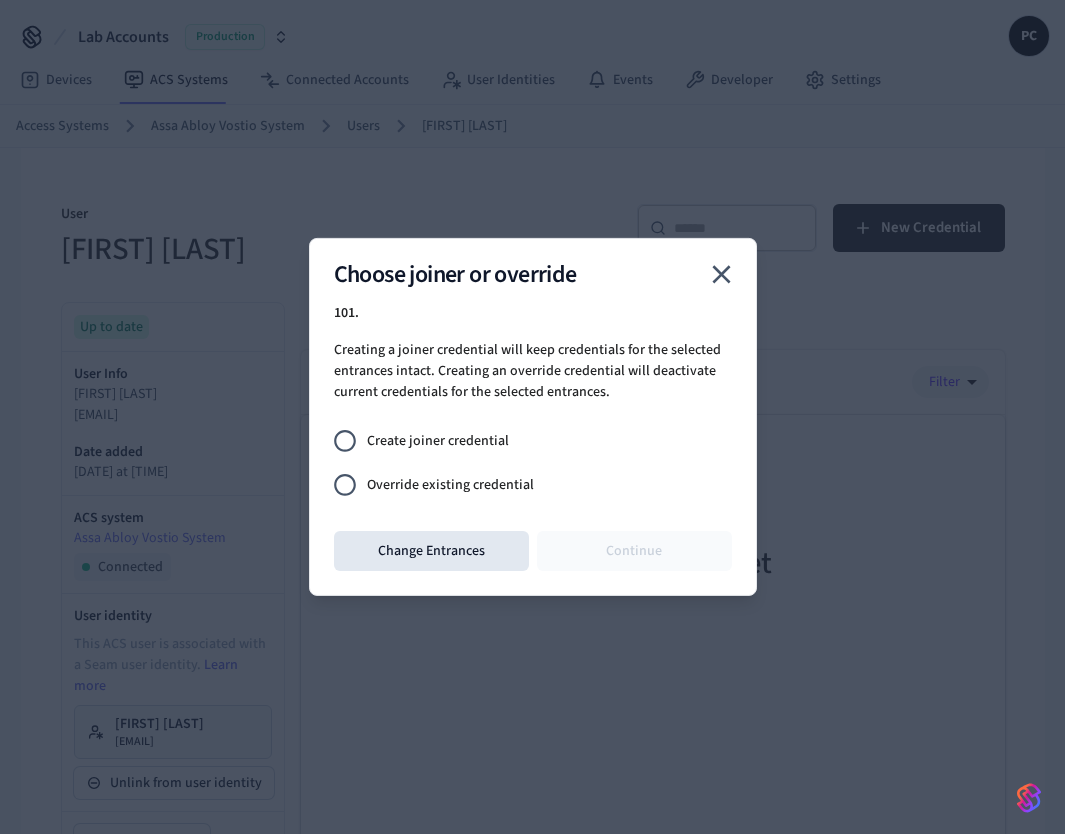 click on "Override existing credential" at bounding box center (450, 485) 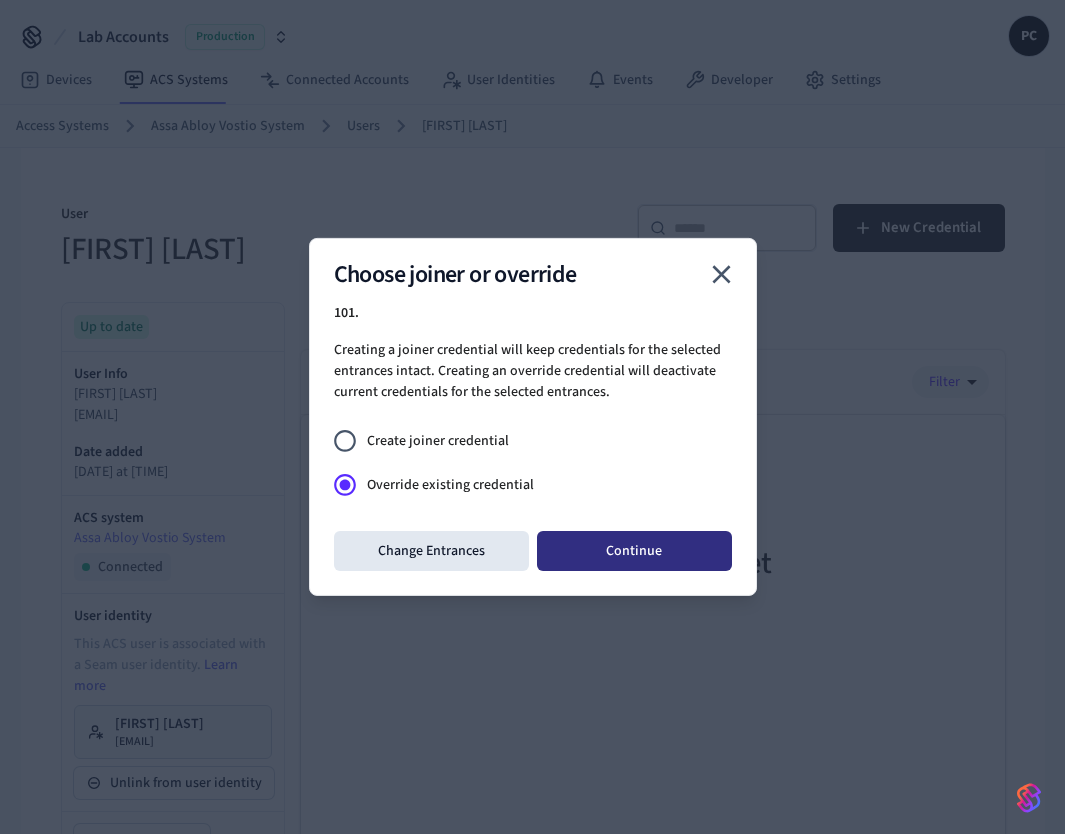 click on "Continue" at bounding box center [634, 551] 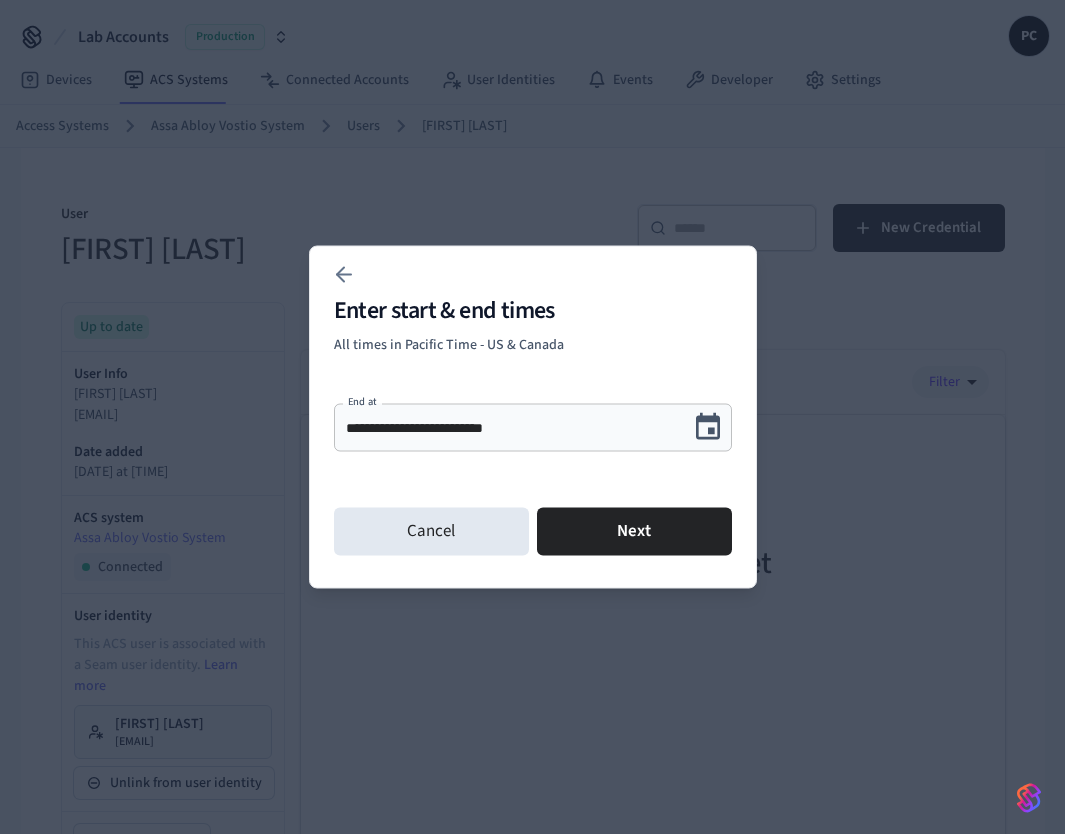 click on "Next" at bounding box center (634, 532) 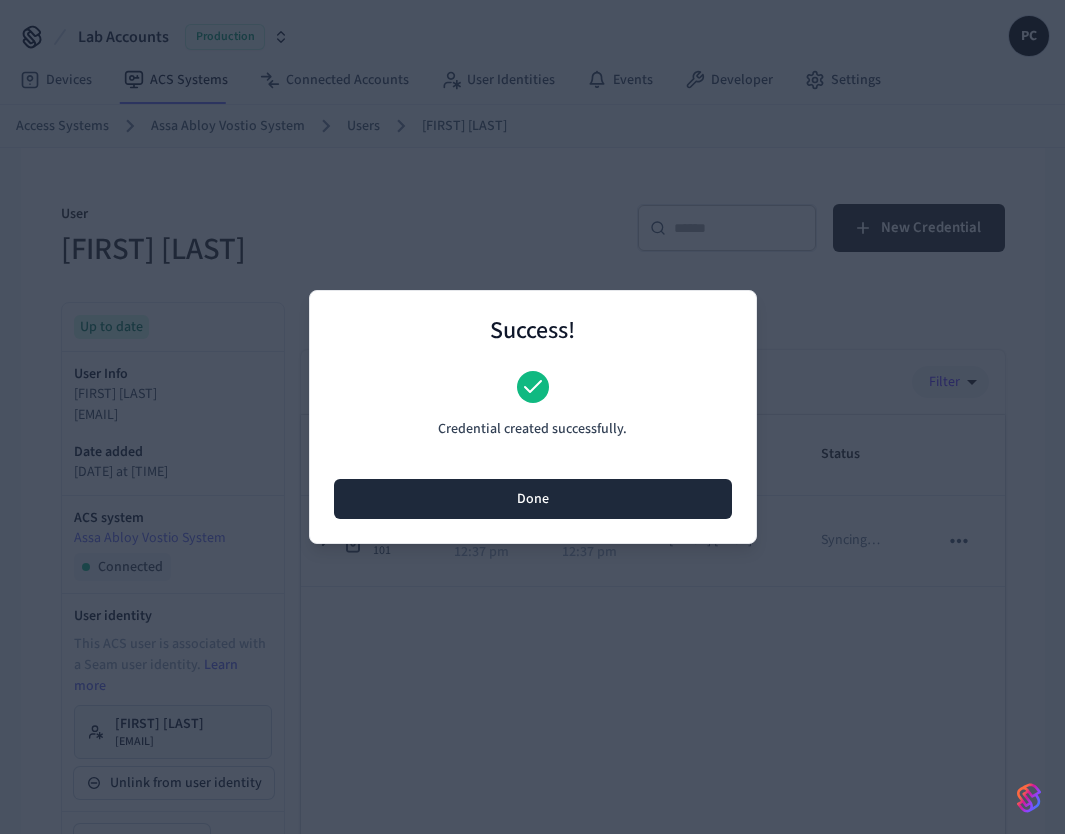 click on "Done" at bounding box center (533, 499) 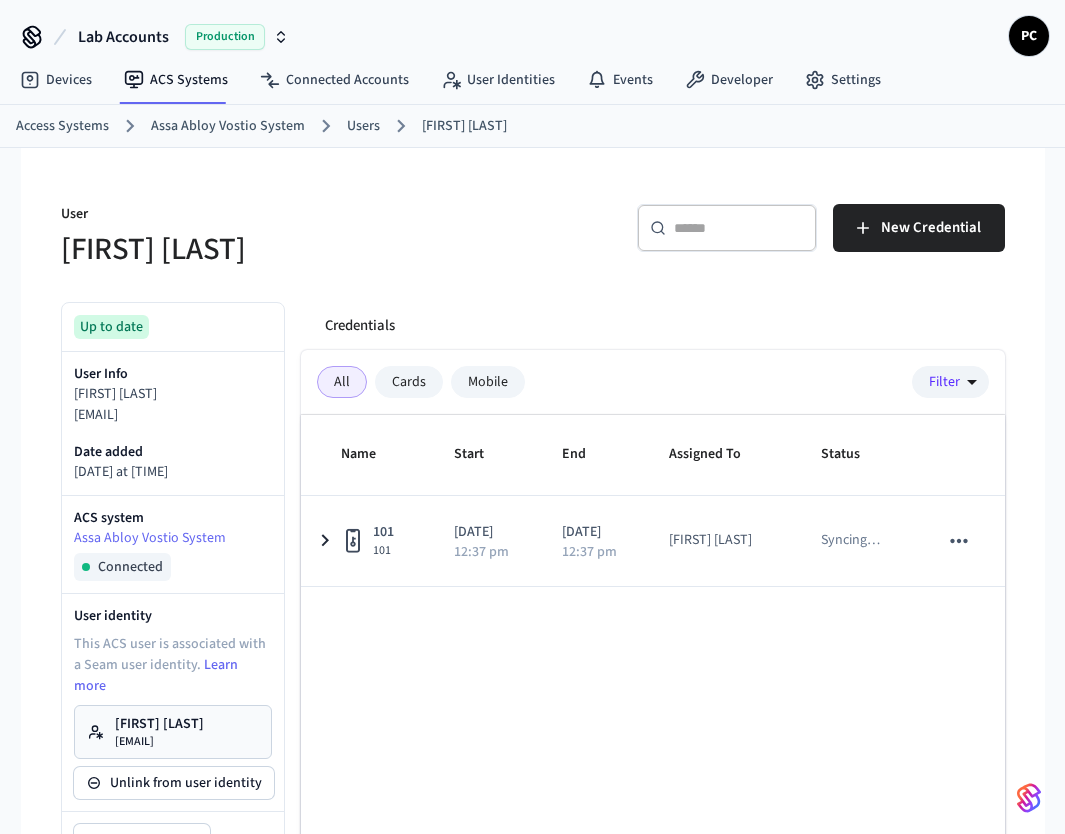 click on "​ ​ New Credential" at bounding box center [775, 236] 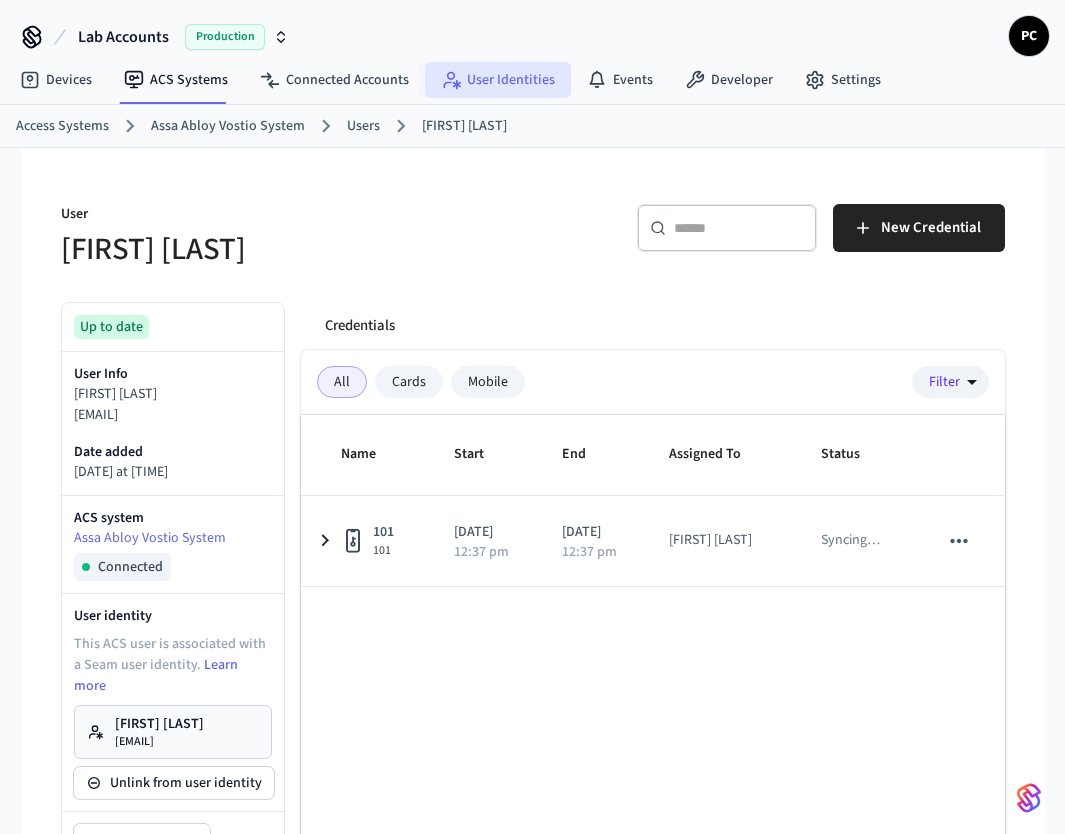 click on "User Identities" at bounding box center [498, 80] 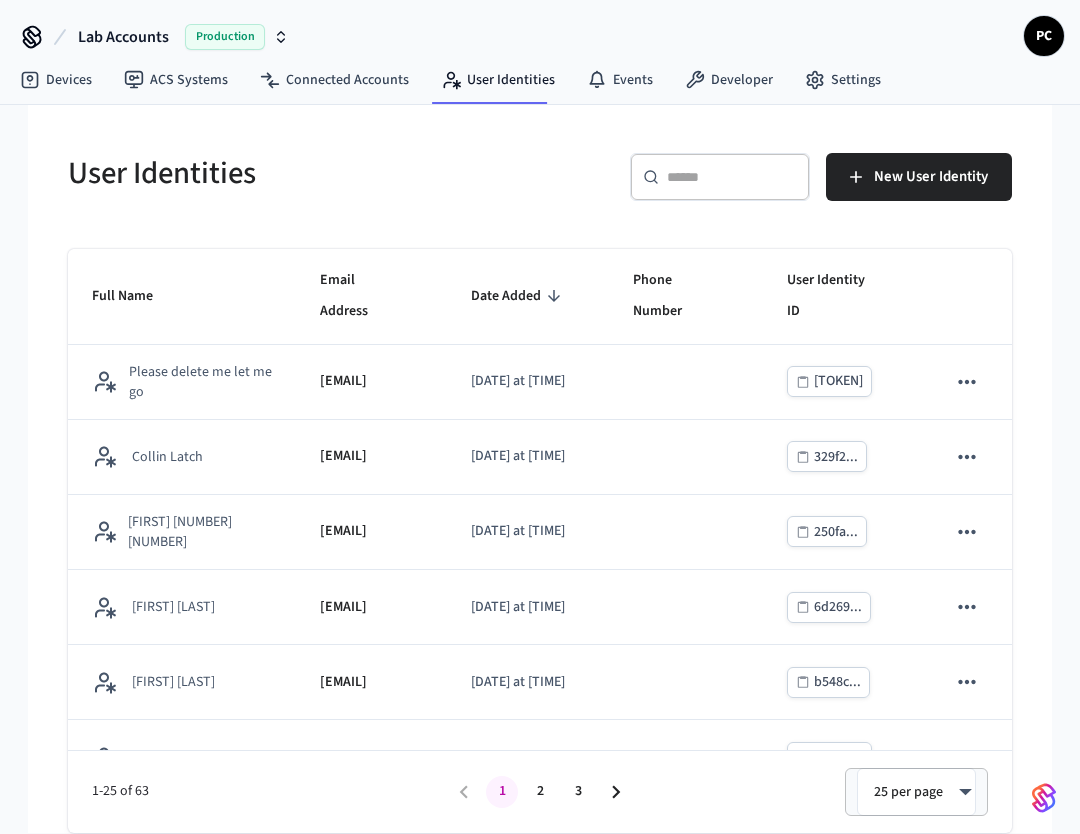 click at bounding box center (732, 177) 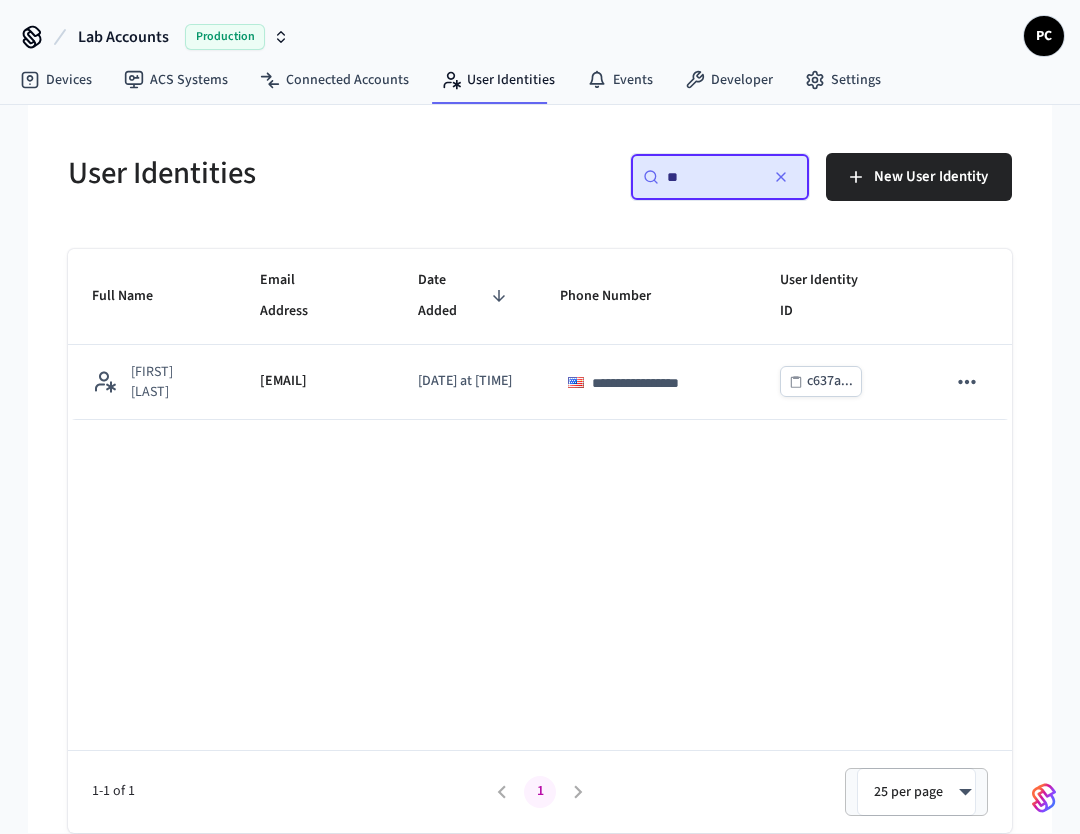 type on "*" 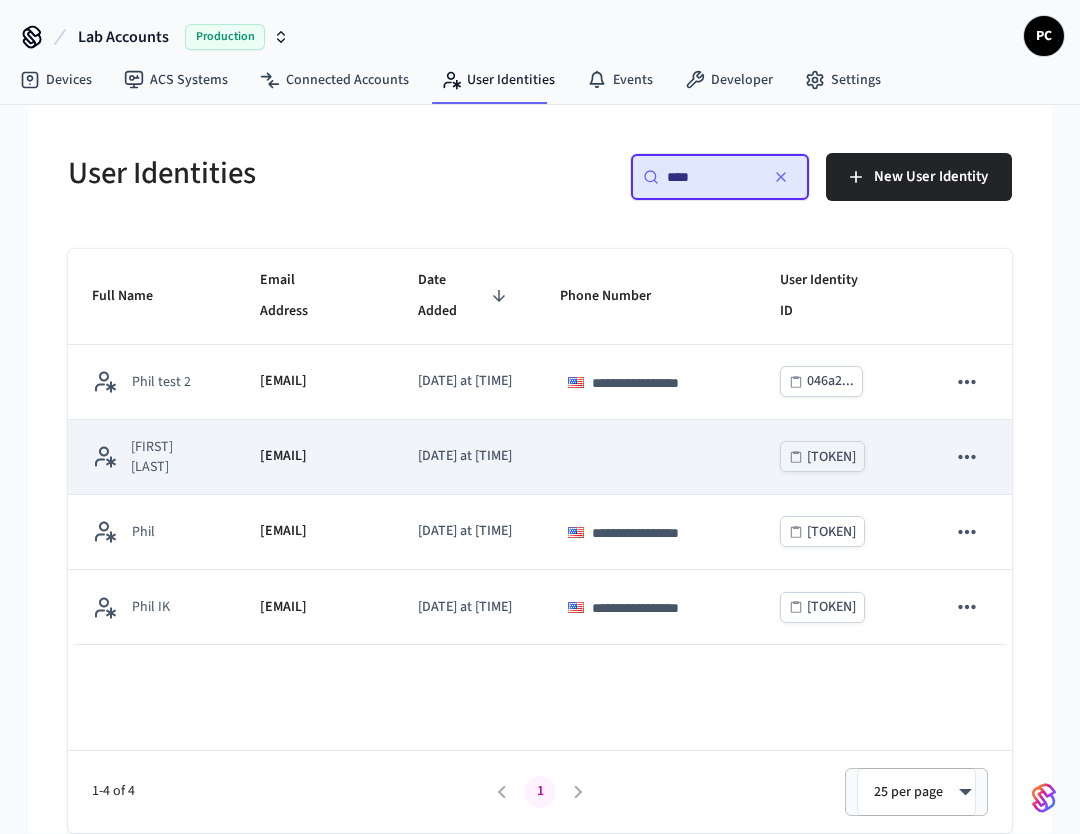 type on "****" 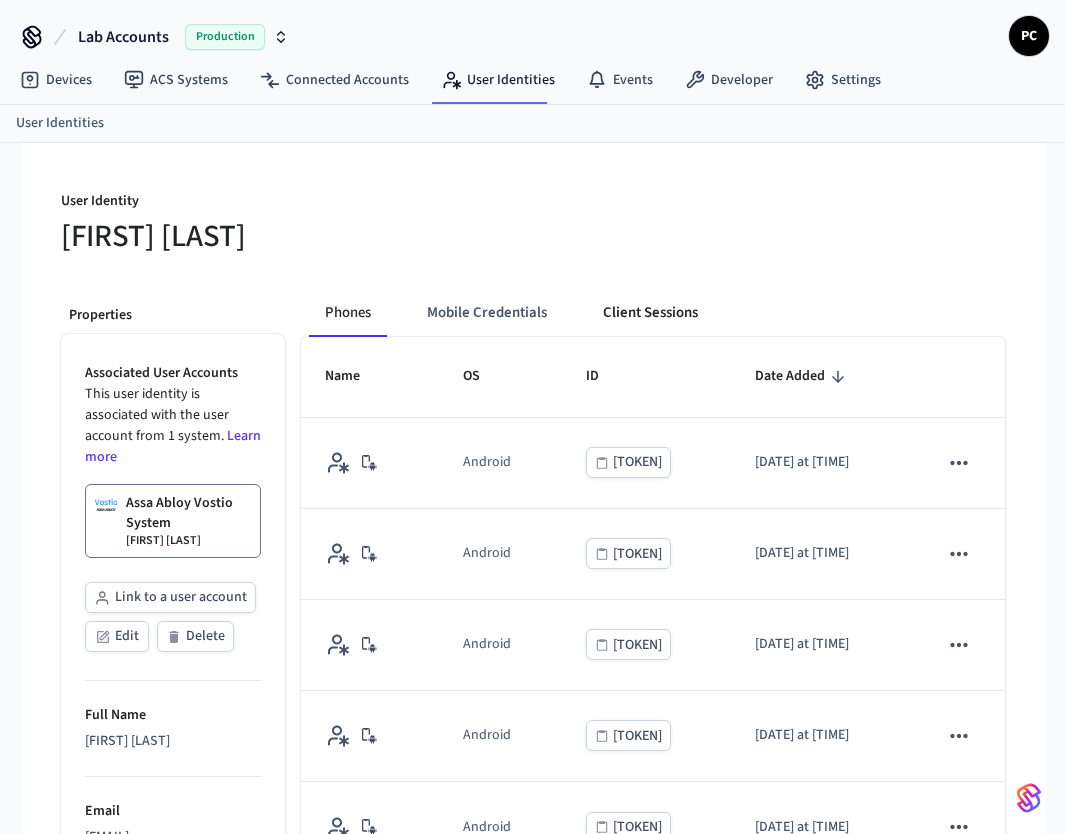 click on "Client Sessions" at bounding box center (650, 313) 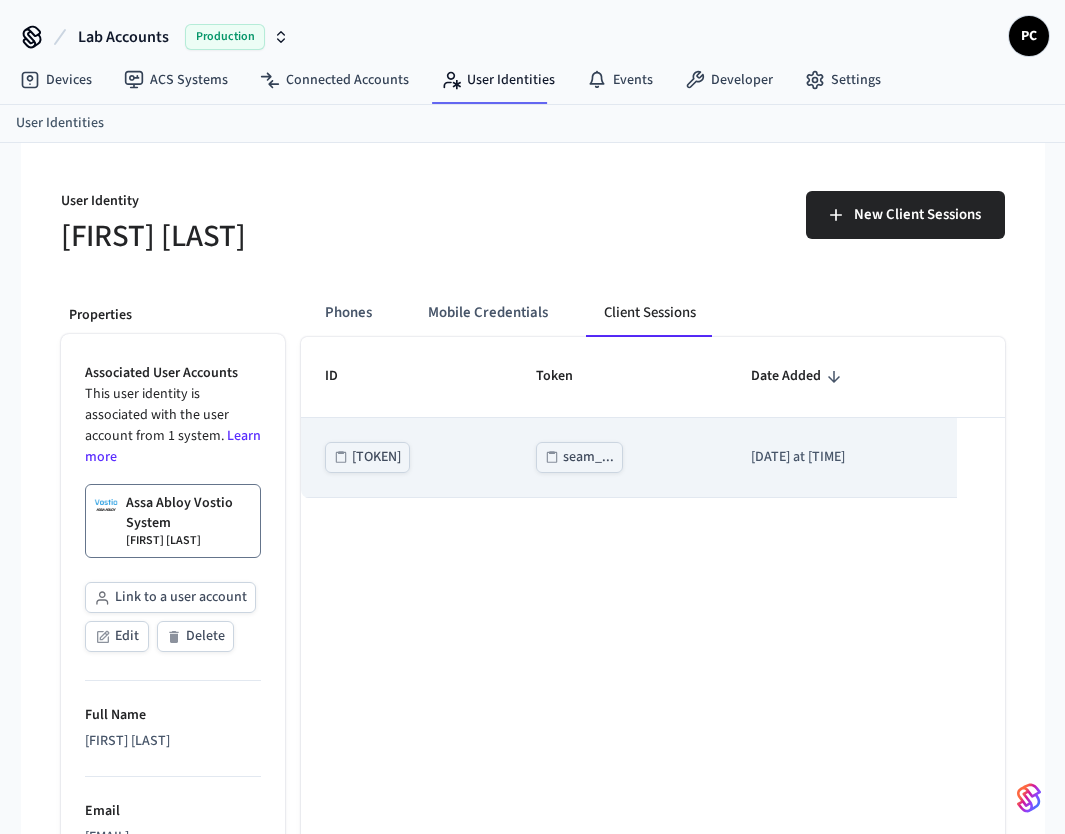 click on "[DATE] at [TIME]" at bounding box center (841, 458) 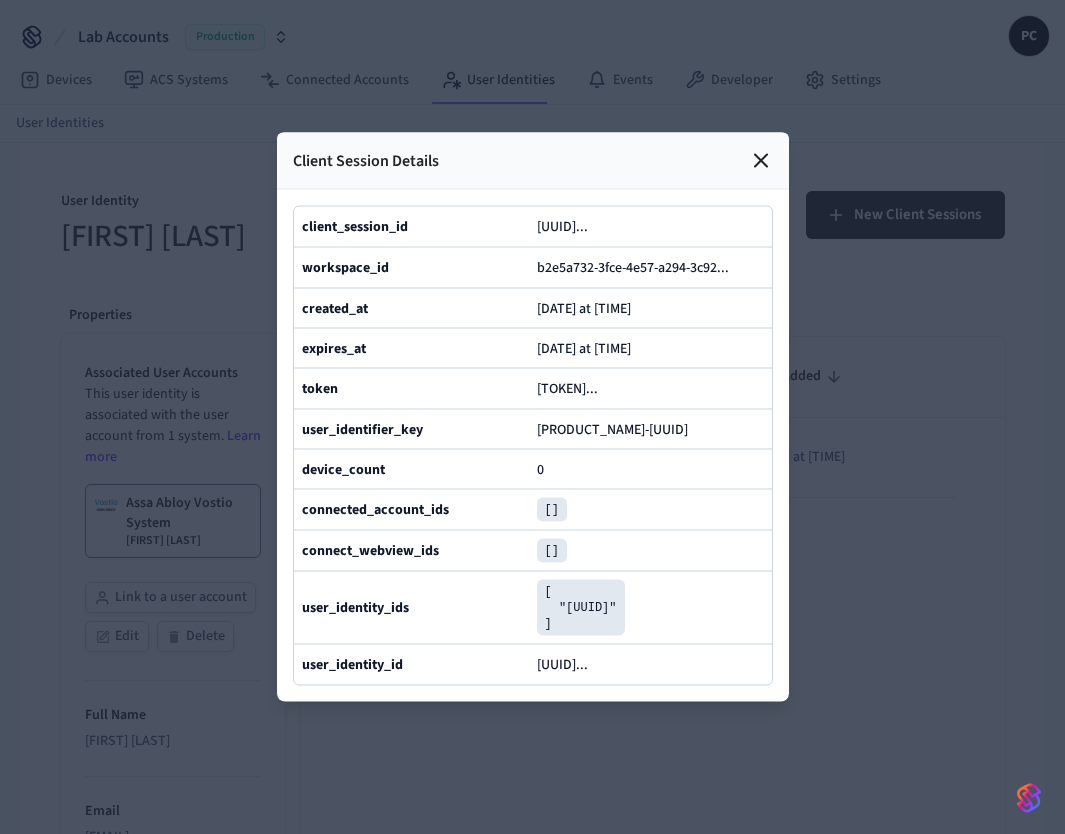 click 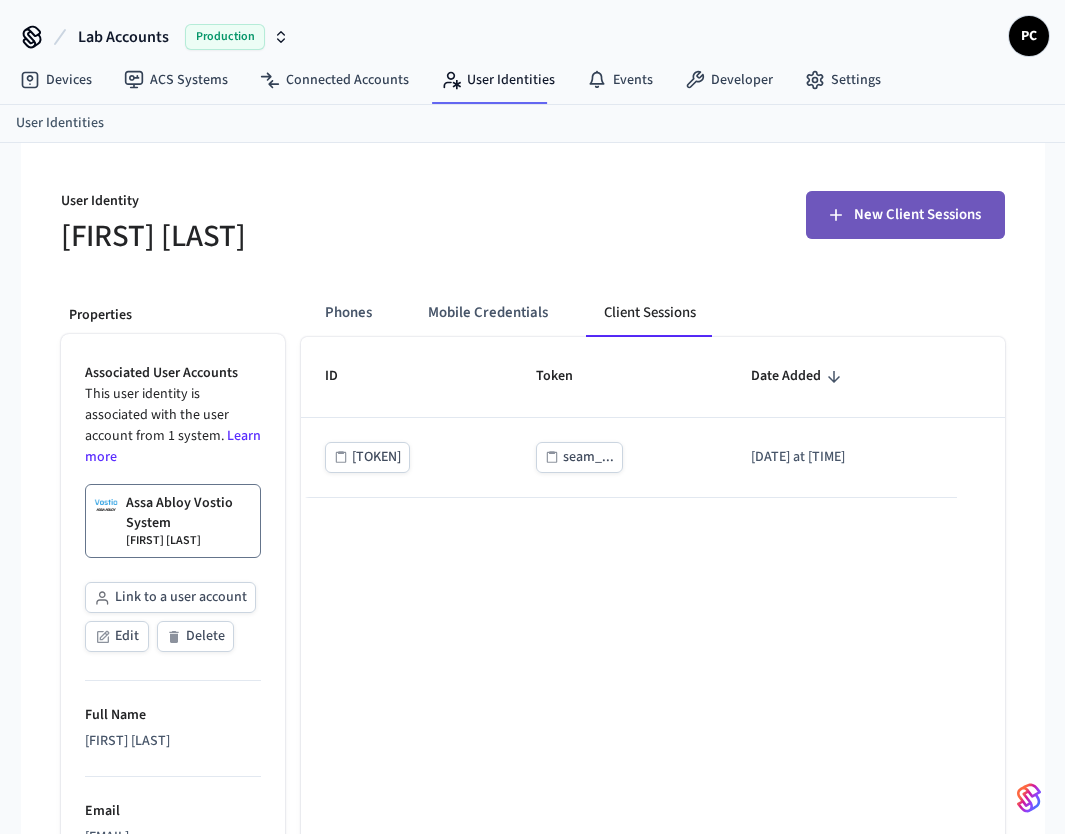 click on "New Client Sessions" at bounding box center [905, 215] 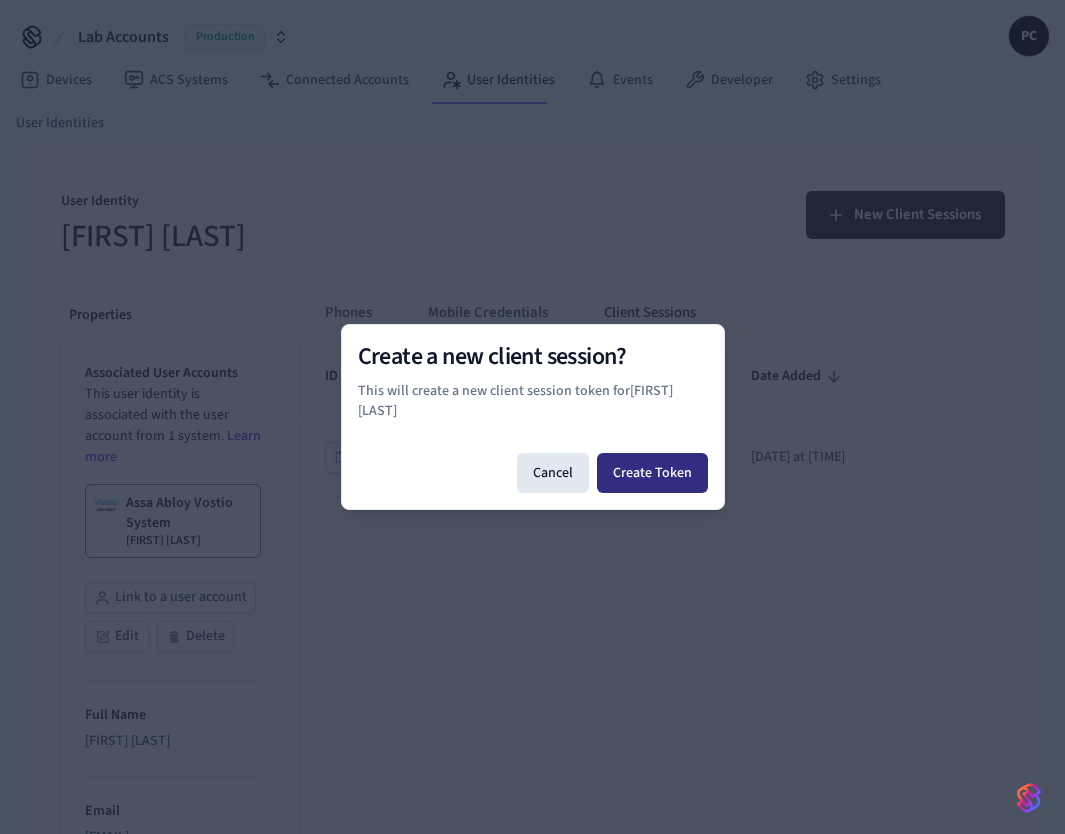 click on "Create Token" at bounding box center (652, 473) 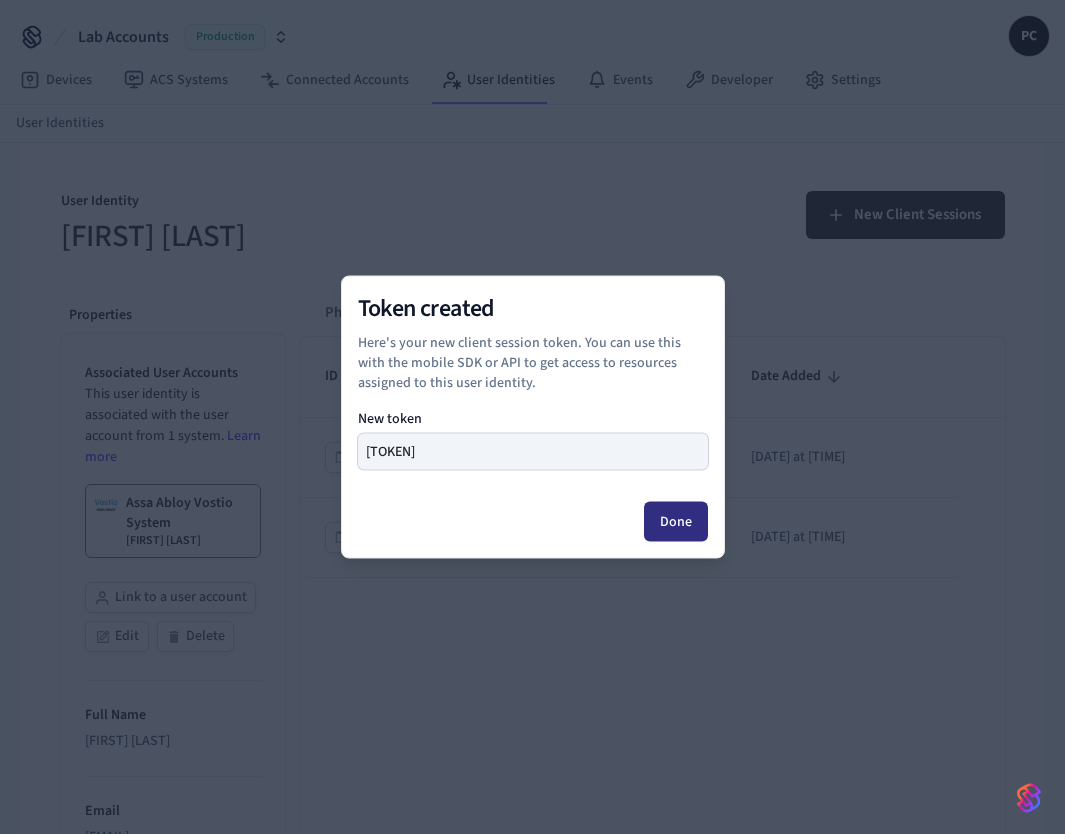 click on "Done" at bounding box center (676, 522) 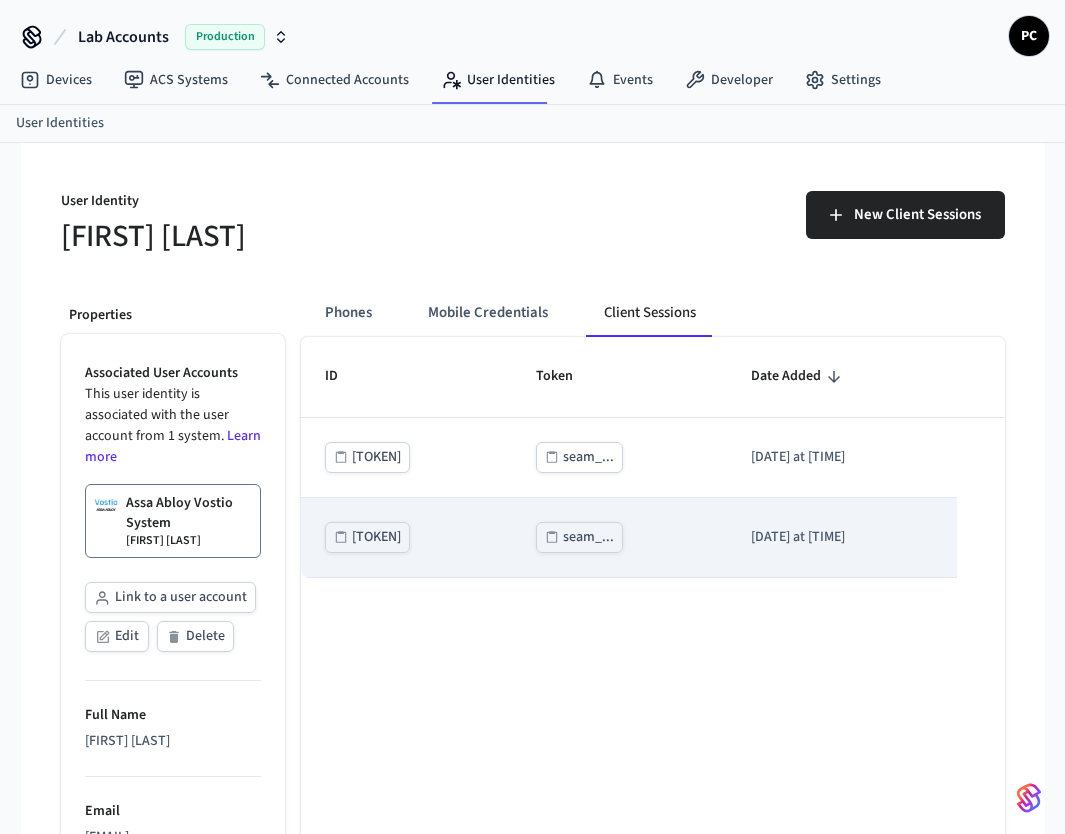 click on "[DATE] at [TIME]" at bounding box center [841, 537] 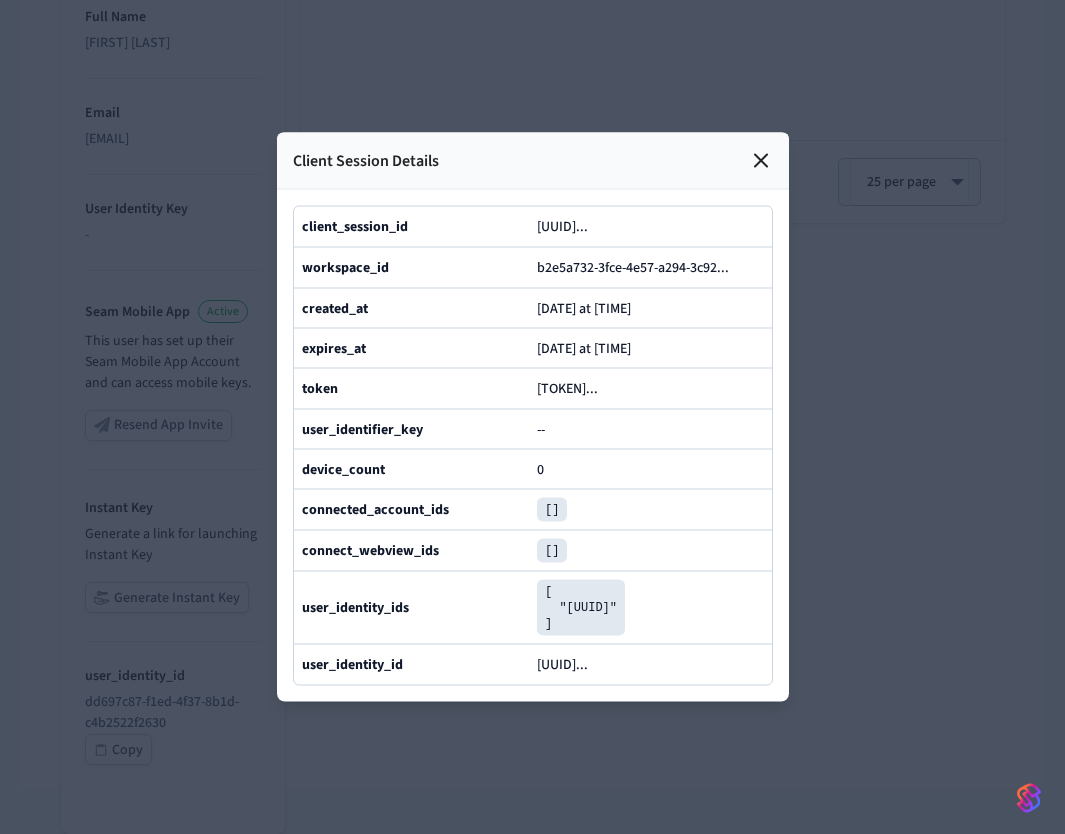 scroll, scrollTop: 234, scrollLeft: 0, axis: vertical 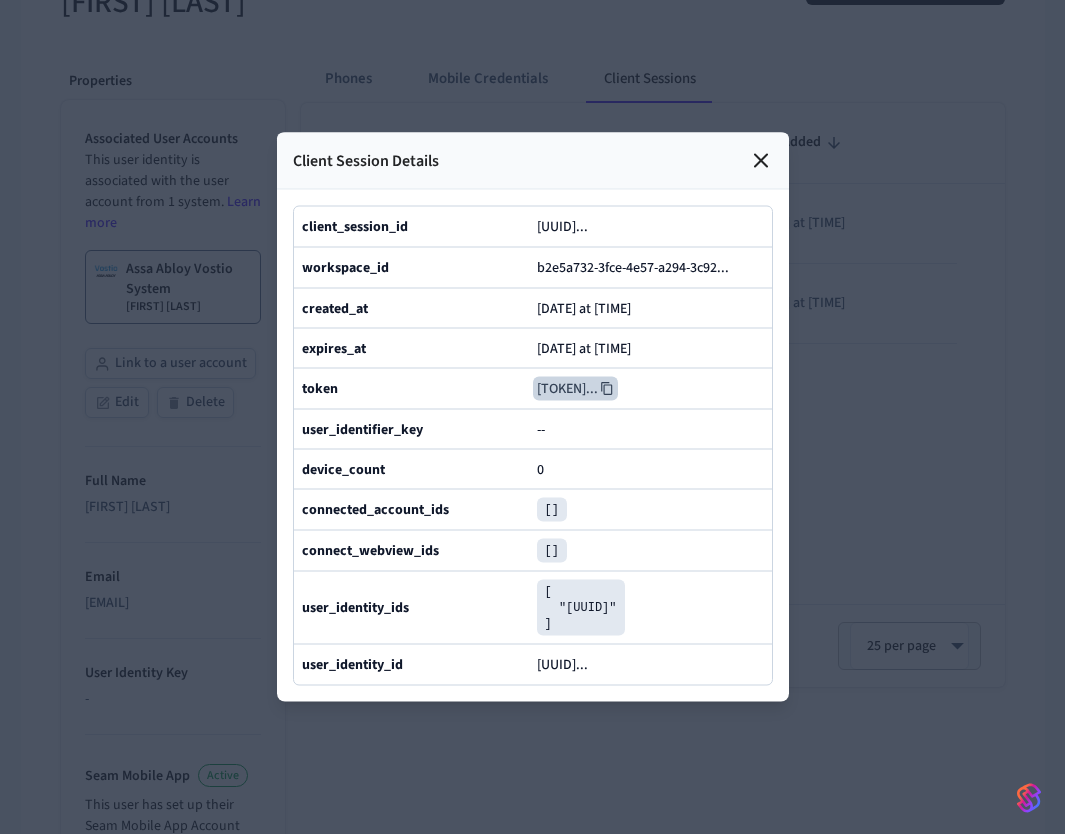 click 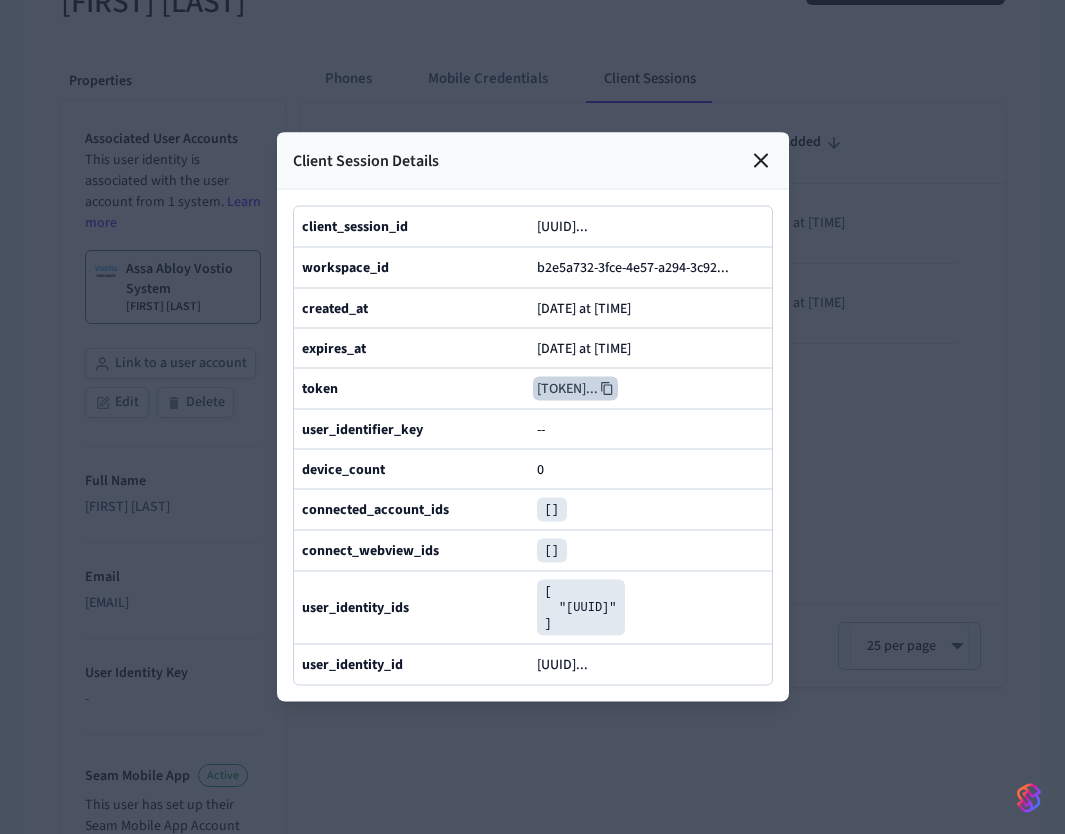click at bounding box center [532, 417] 